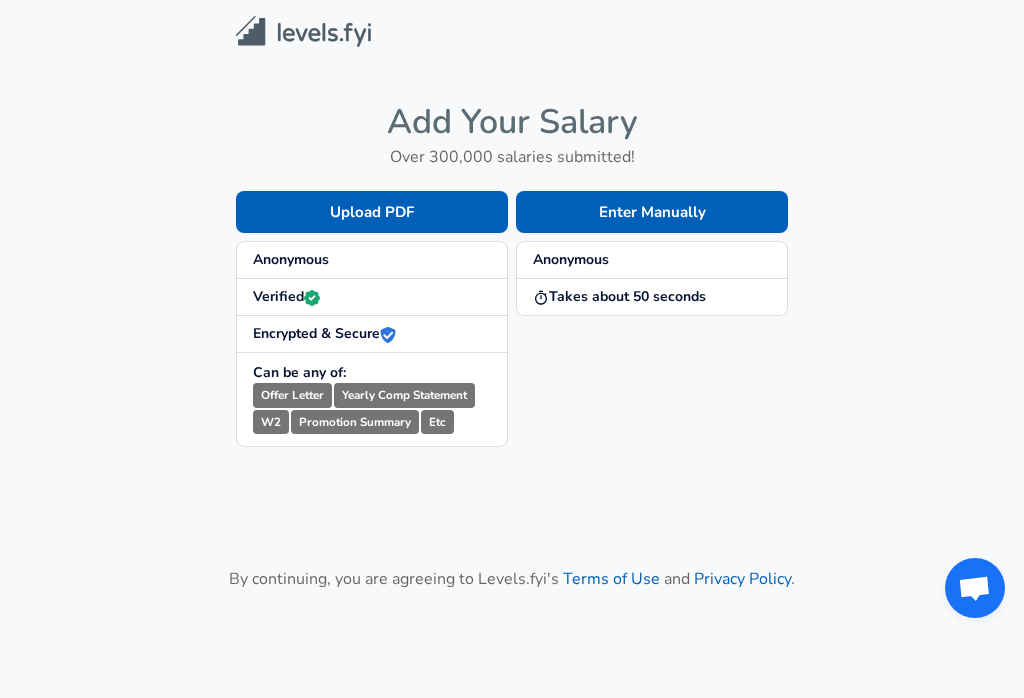 scroll, scrollTop: 127, scrollLeft: 0, axis: vertical 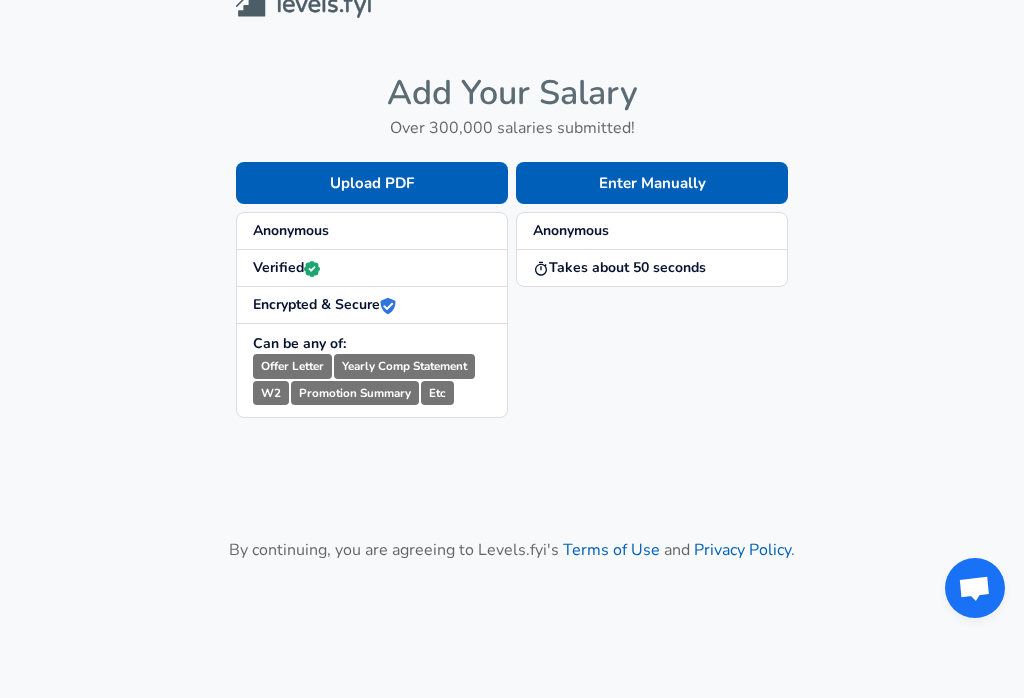 click on "Enter Manually" at bounding box center (652, 183) 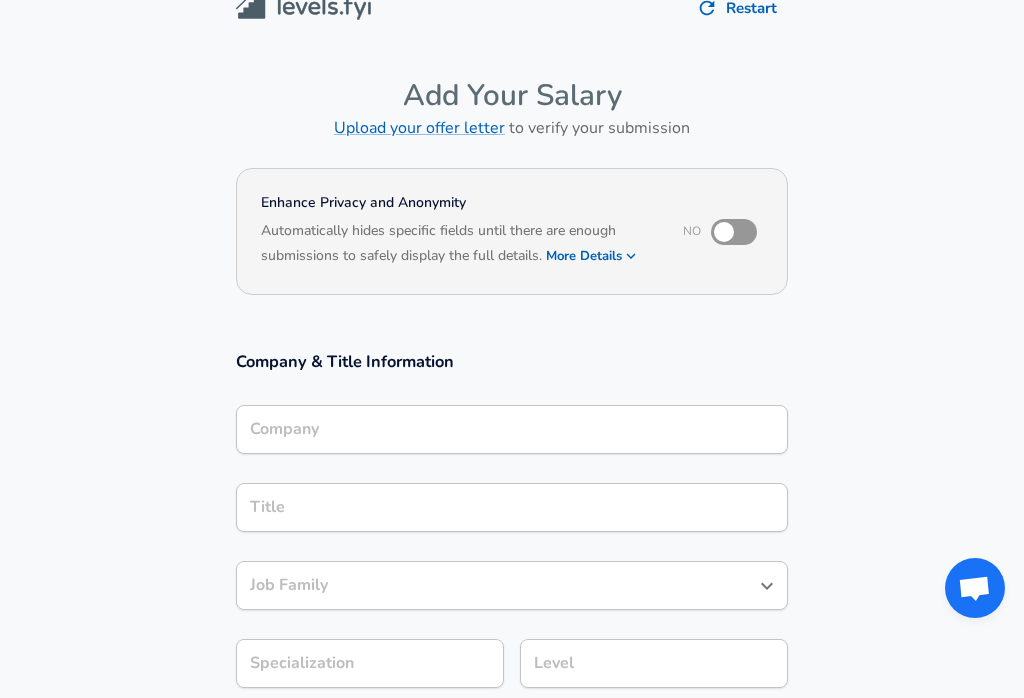 click on "More Details" at bounding box center [592, 256] 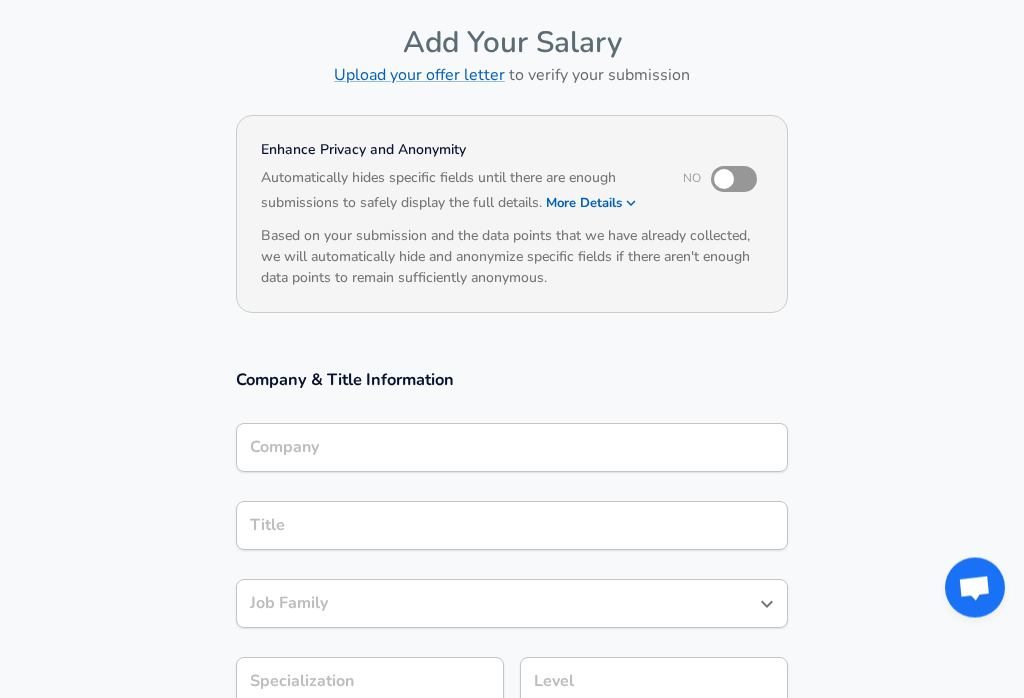 scroll, scrollTop: 82, scrollLeft: 0, axis: vertical 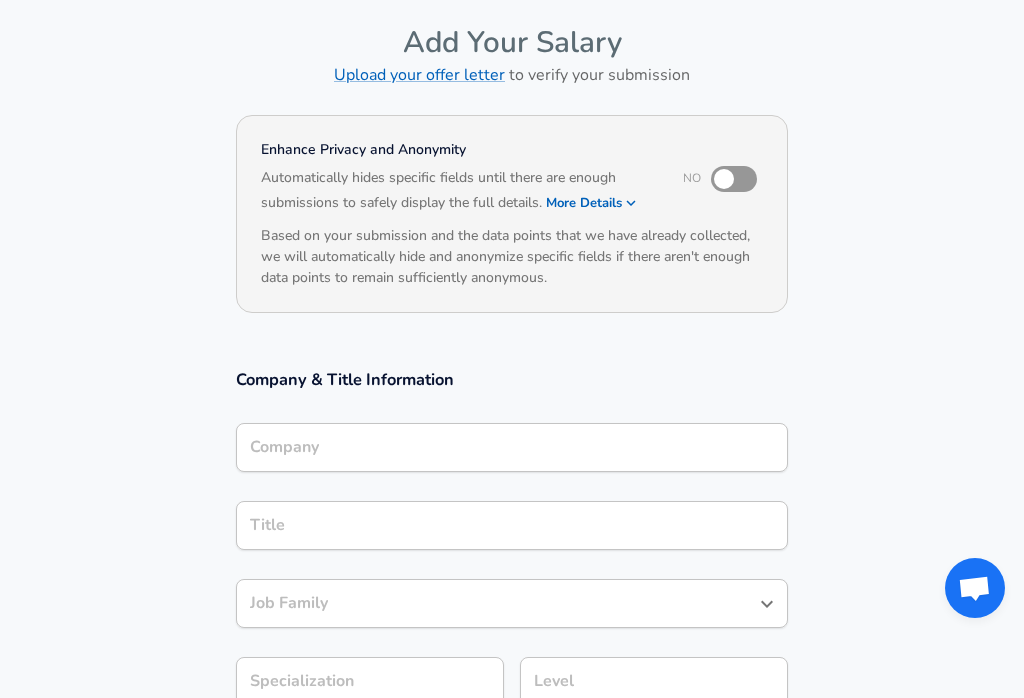click at bounding box center (724, 179) 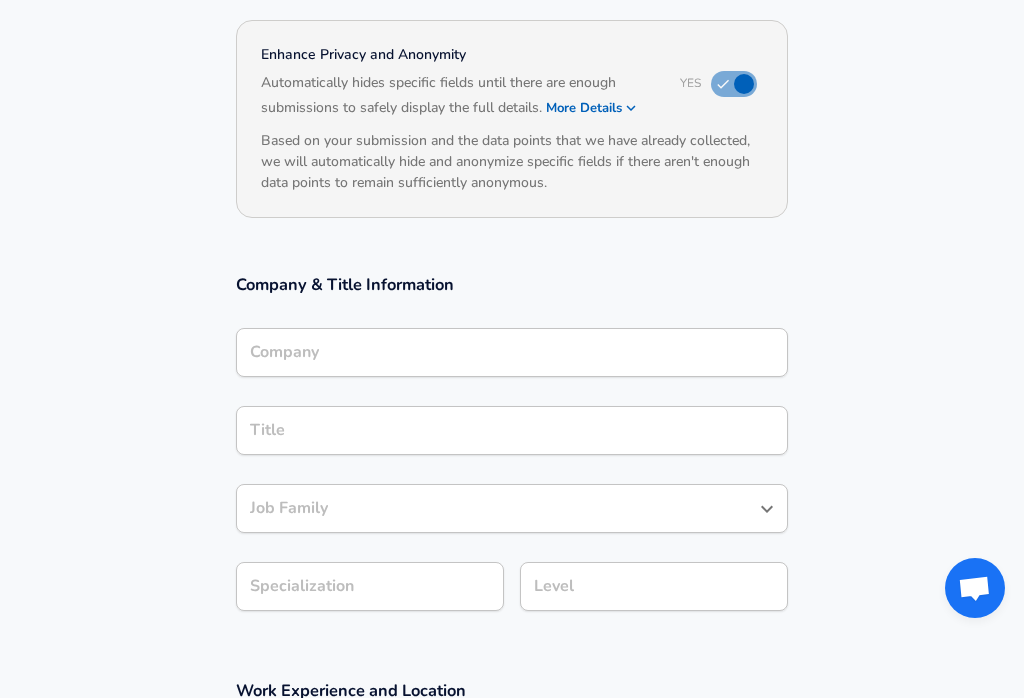 scroll, scrollTop: 178, scrollLeft: 0, axis: vertical 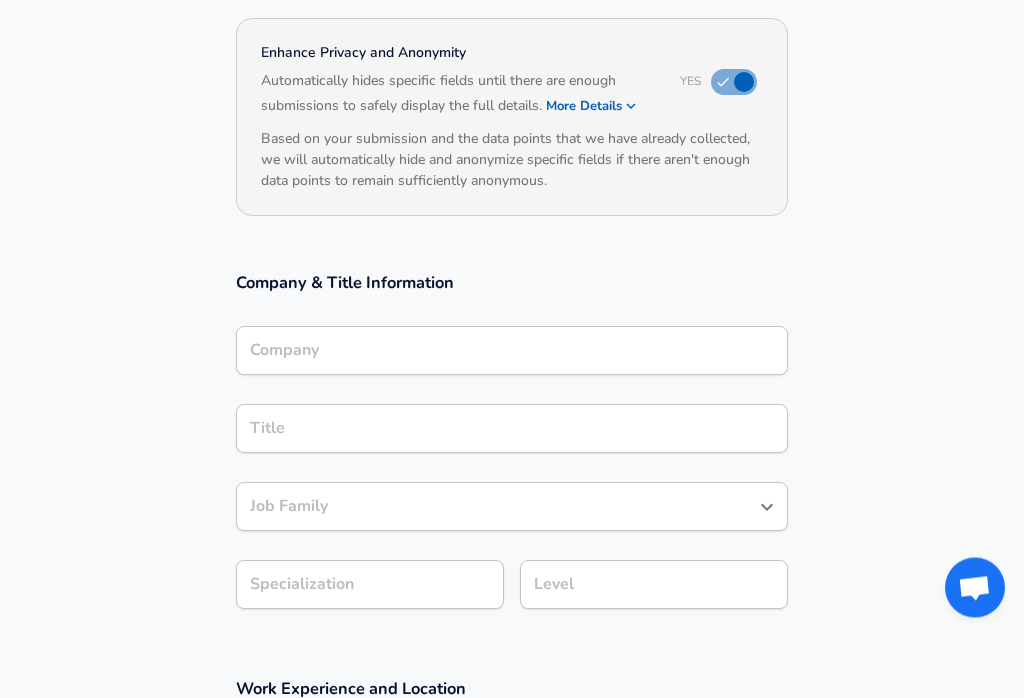 click on "Company" at bounding box center (512, 351) 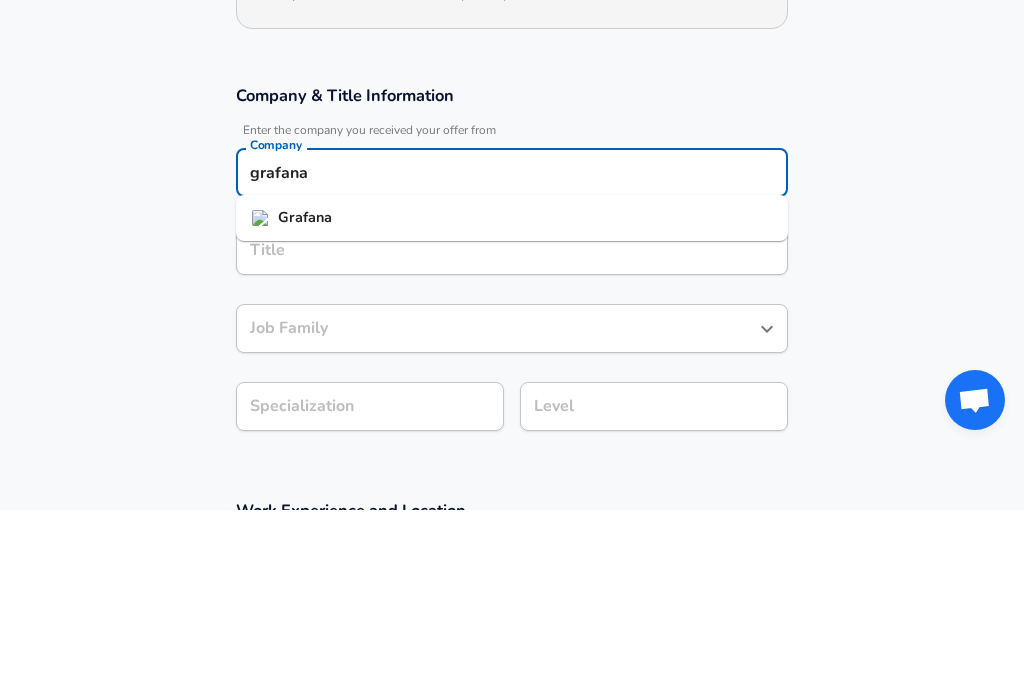 click on "Grafana" at bounding box center [512, 406] 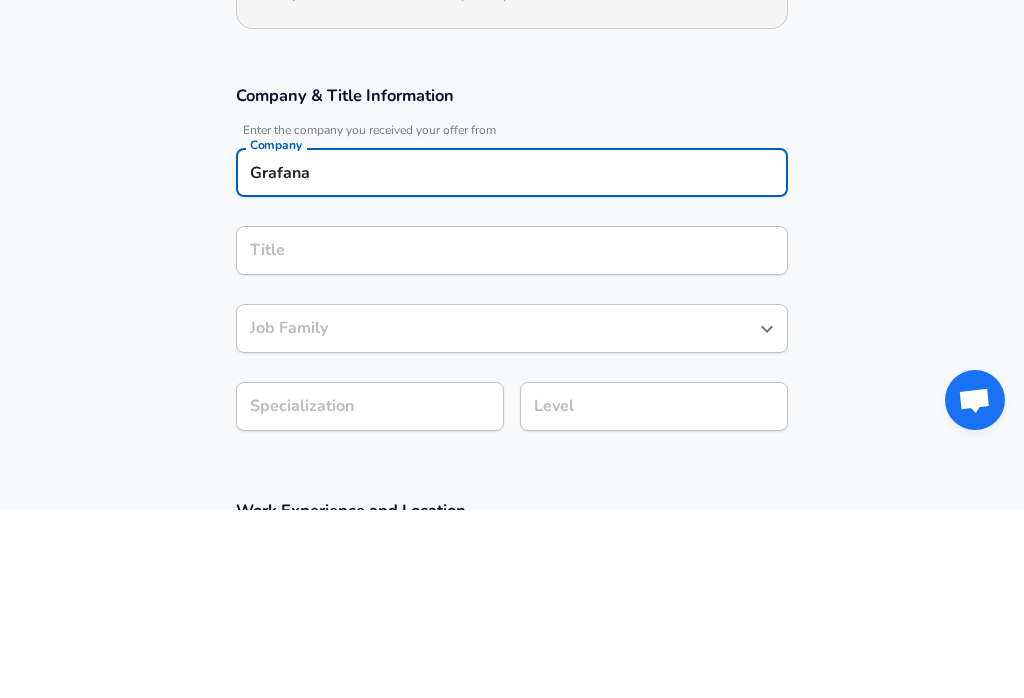 click on "Title" at bounding box center [512, 438] 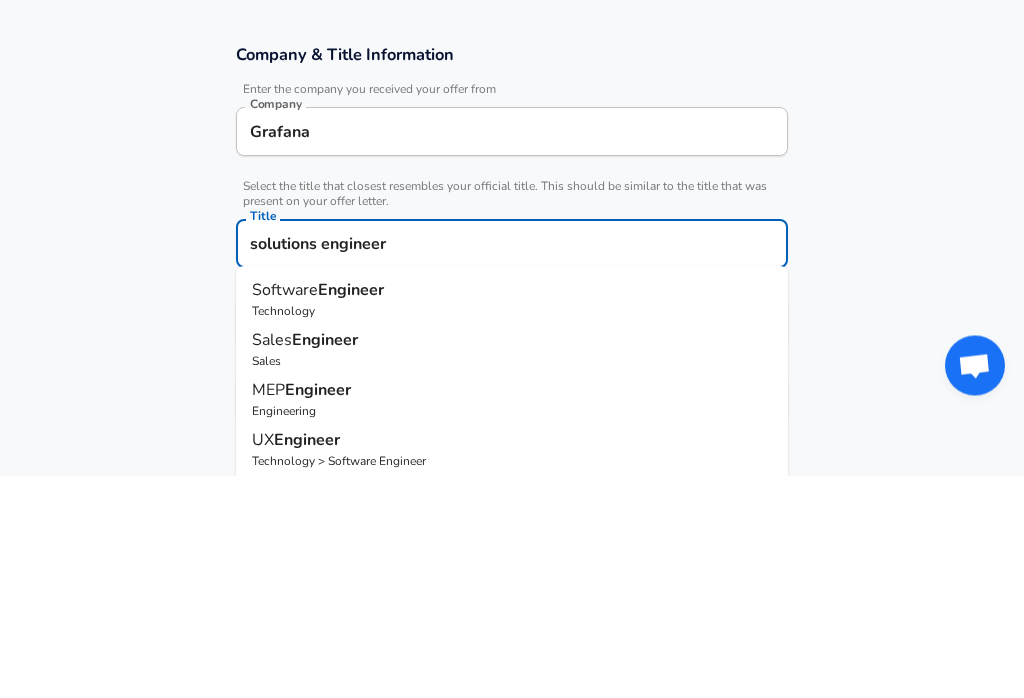scroll, scrollTop: 193, scrollLeft: 0, axis: vertical 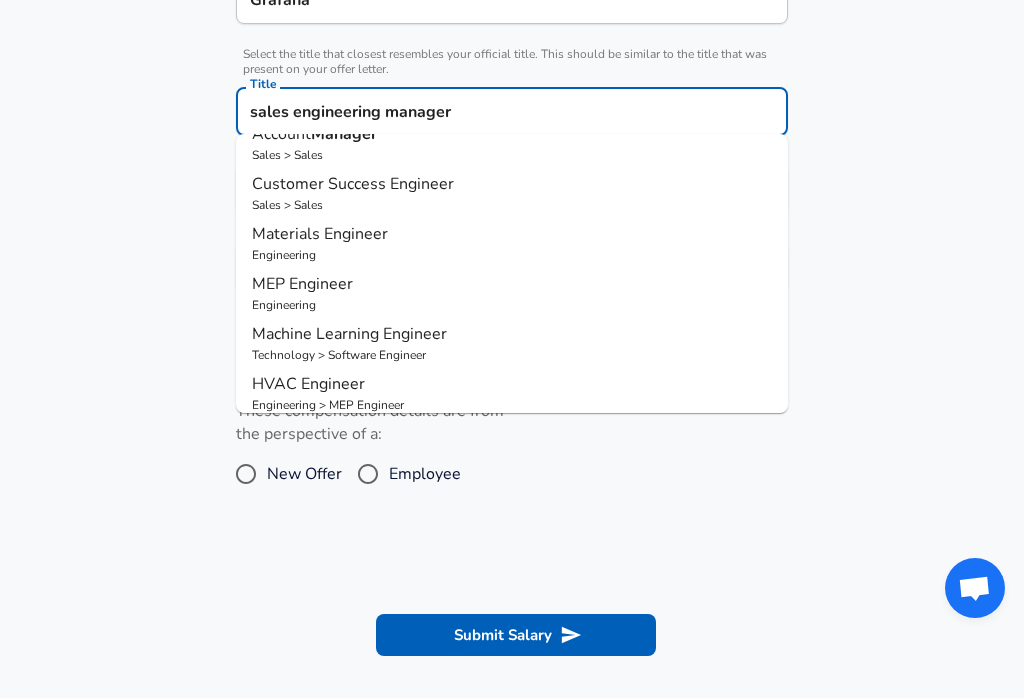 type on "sales engineering manager" 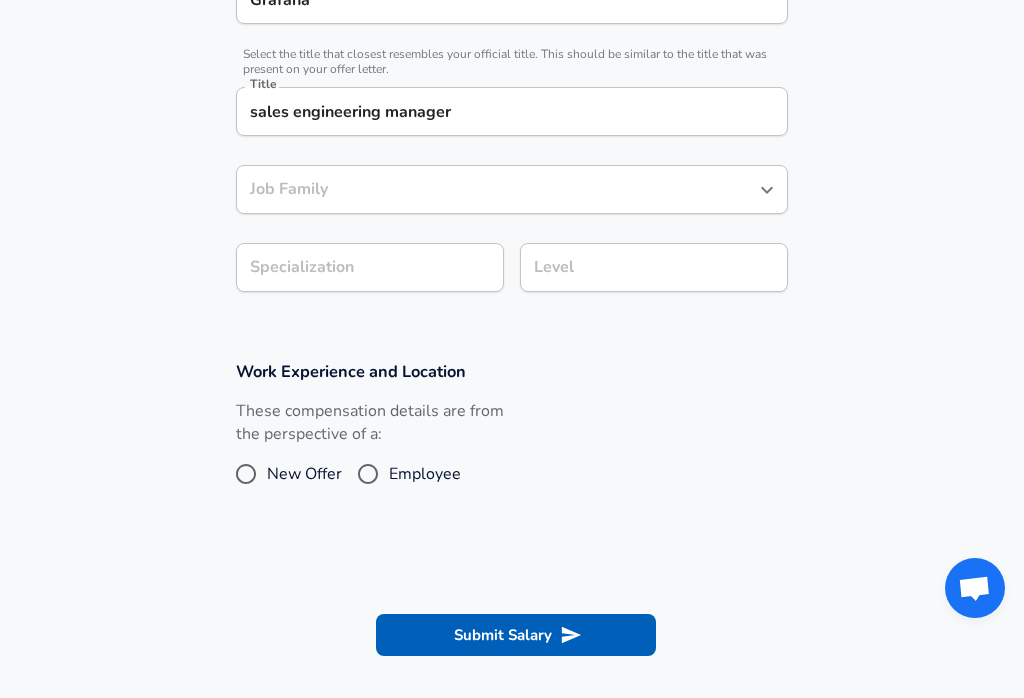 click on "Job Family" at bounding box center (512, 189) 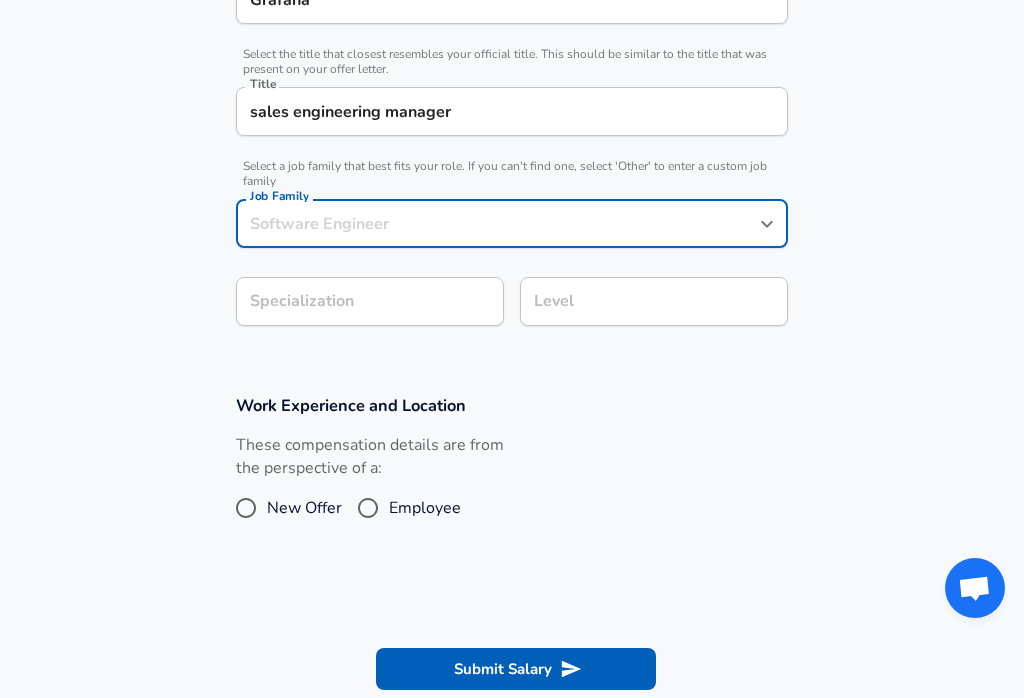 scroll, scrollTop: 538, scrollLeft: 0, axis: vertical 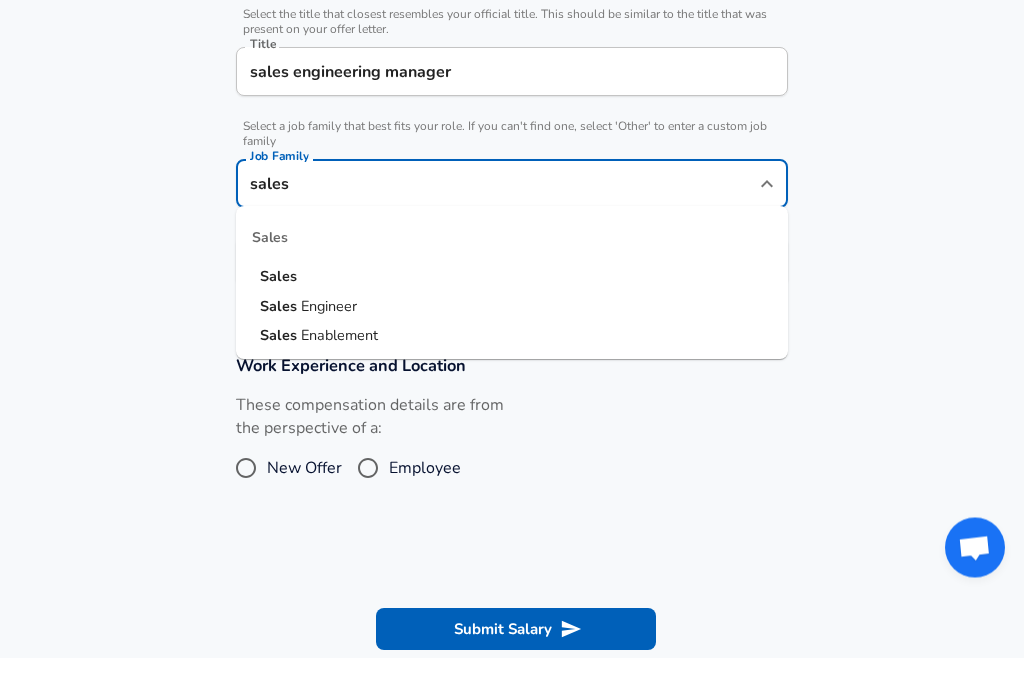 click on "Sales    Engineer" at bounding box center [512, 348] 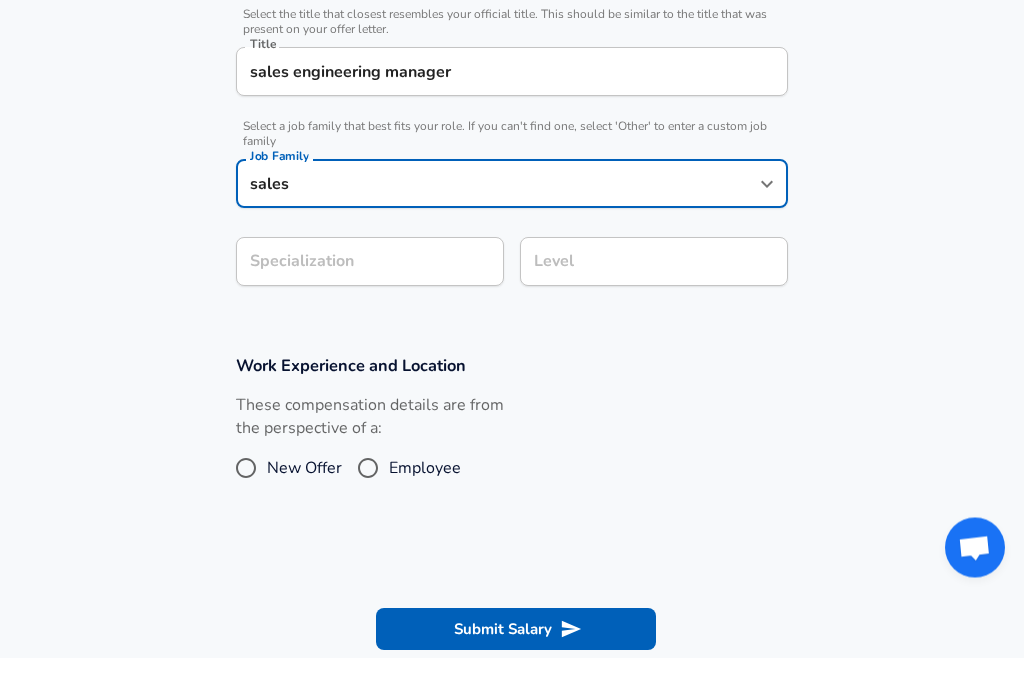 type on "Sales Engineer" 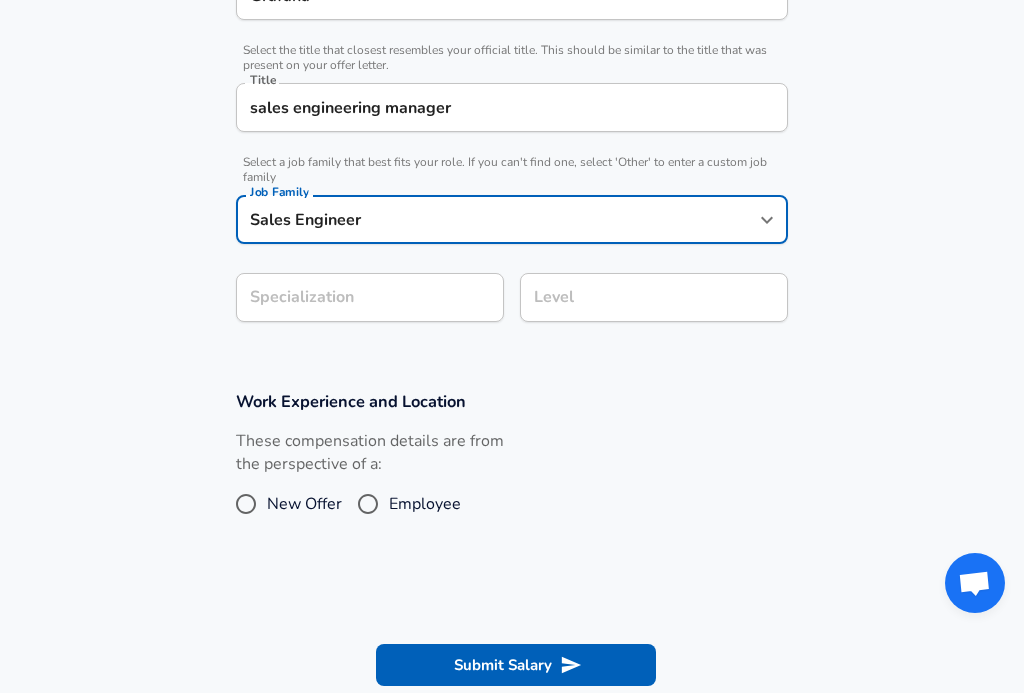 click on "sales engineering manager" at bounding box center [512, 112] 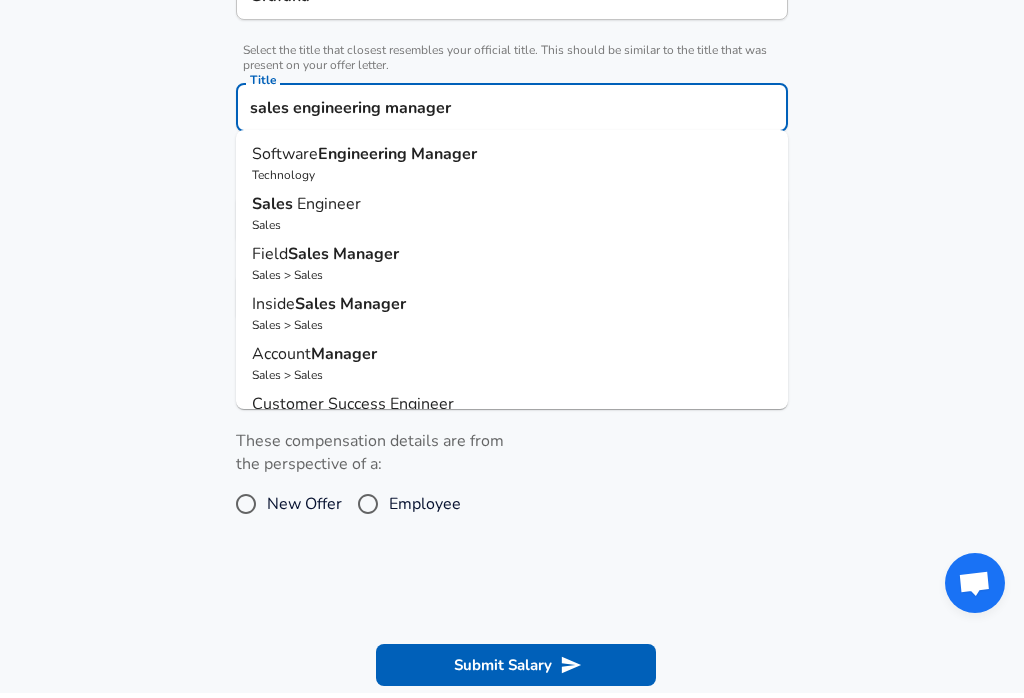 click on "sales engineering manager" at bounding box center (512, 112) 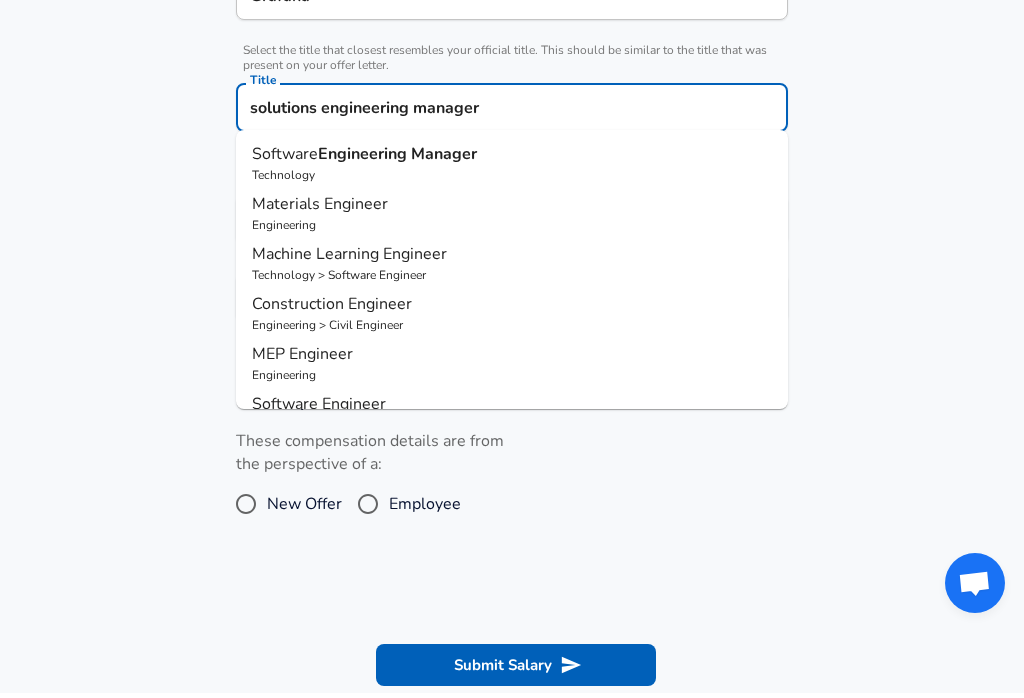 scroll, scrollTop: 544, scrollLeft: 0, axis: vertical 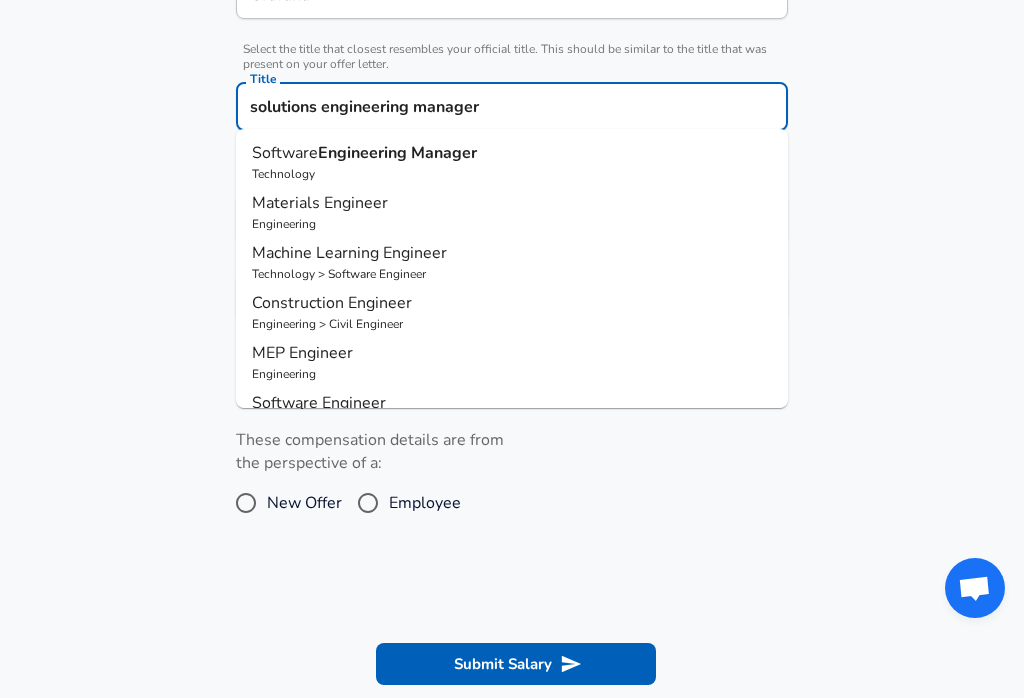 type on "solutions engineering manager" 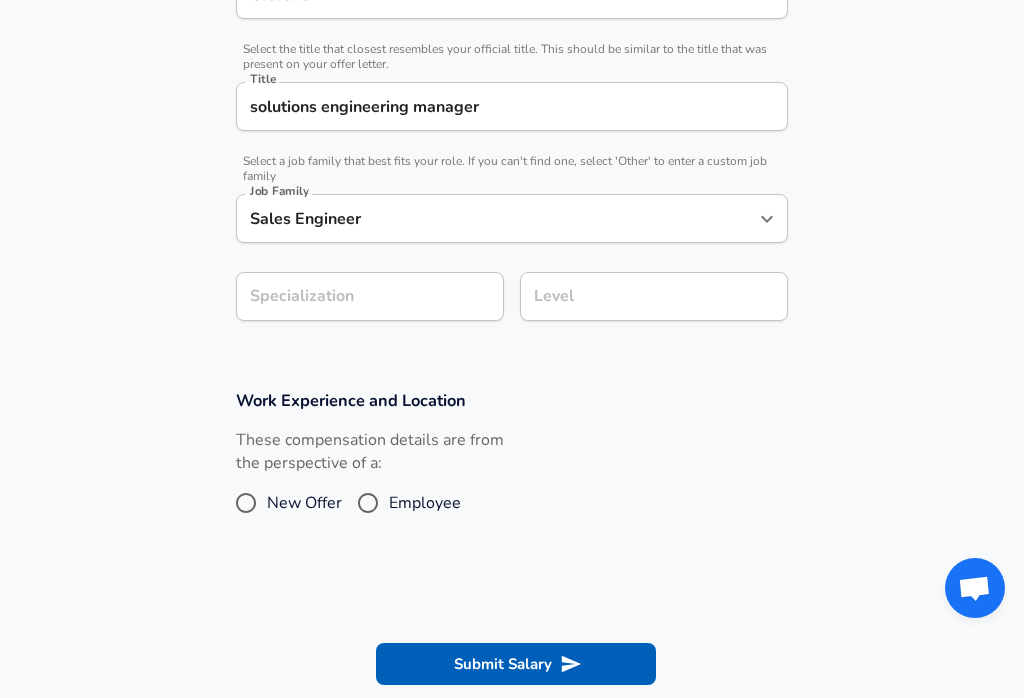 click on "Specialization" at bounding box center (370, 296) 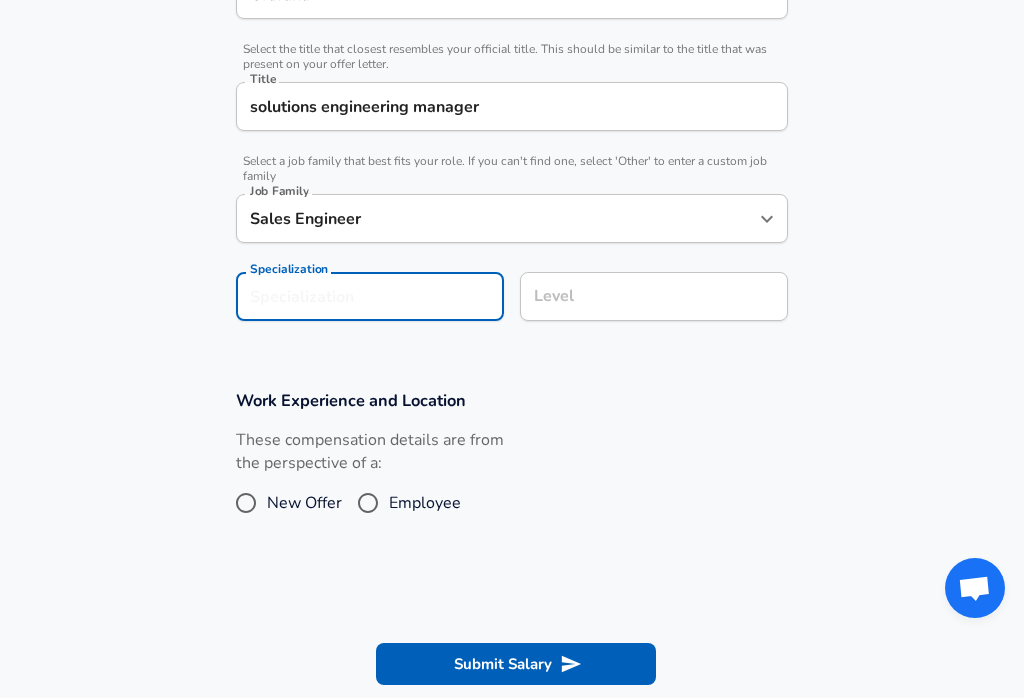 scroll, scrollTop: 543, scrollLeft: 0, axis: vertical 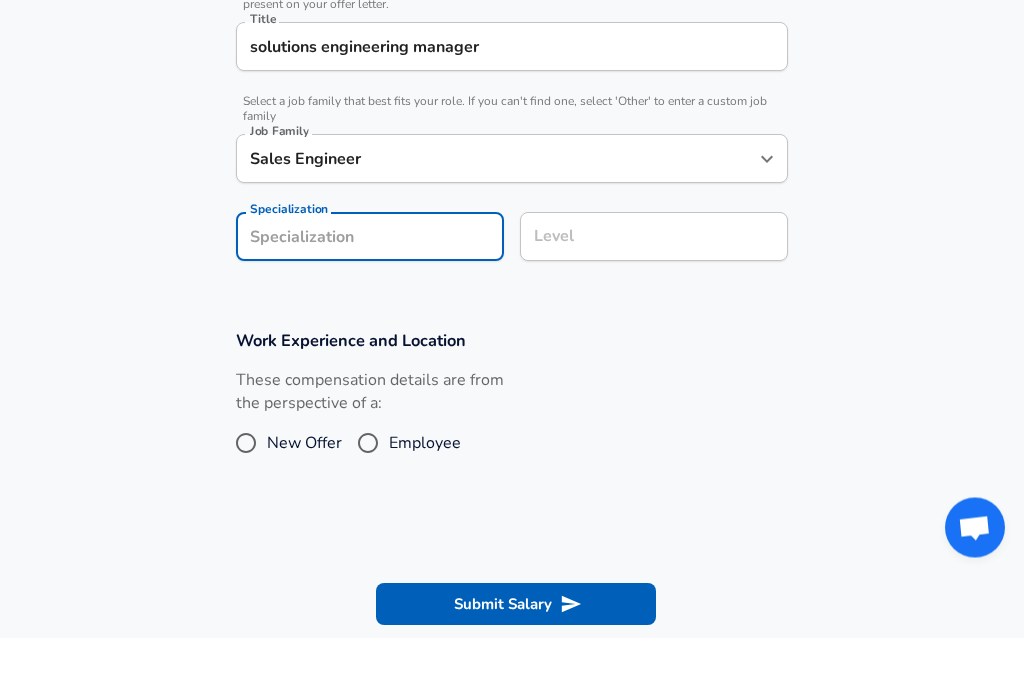 click on "Level Level" at bounding box center [654, 296] 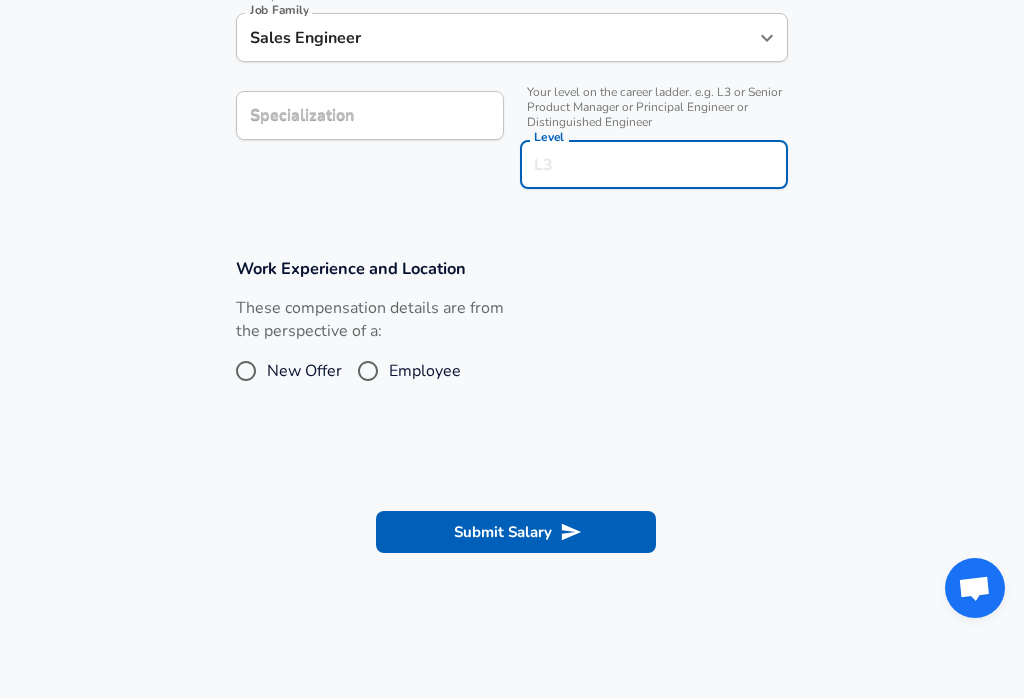scroll, scrollTop: 728, scrollLeft: 0, axis: vertical 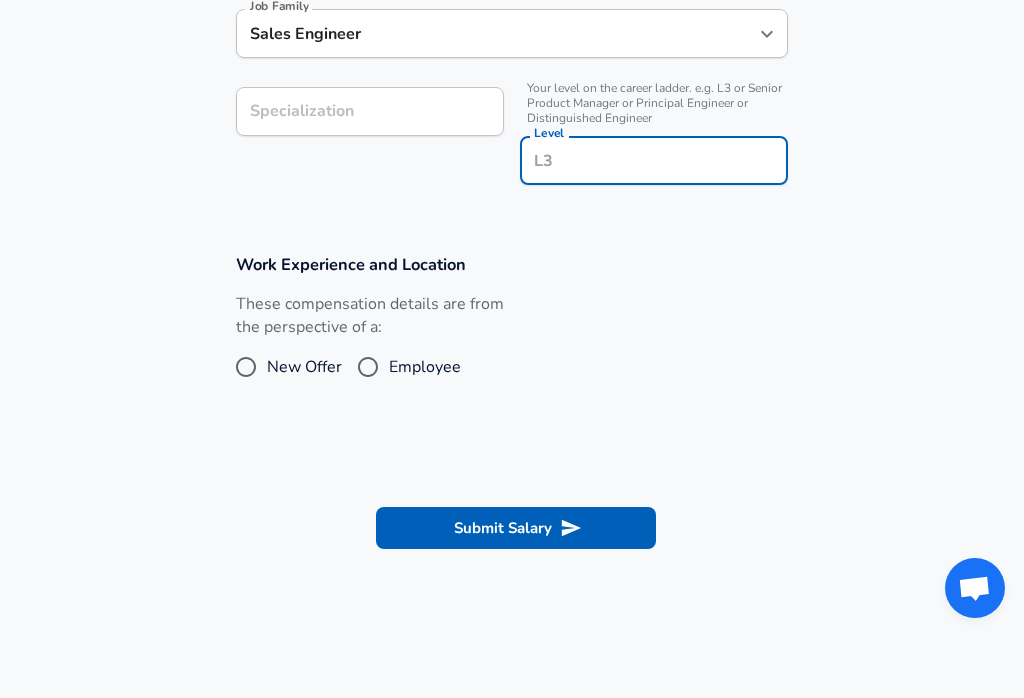 click on "Employee" at bounding box center (425, 367) 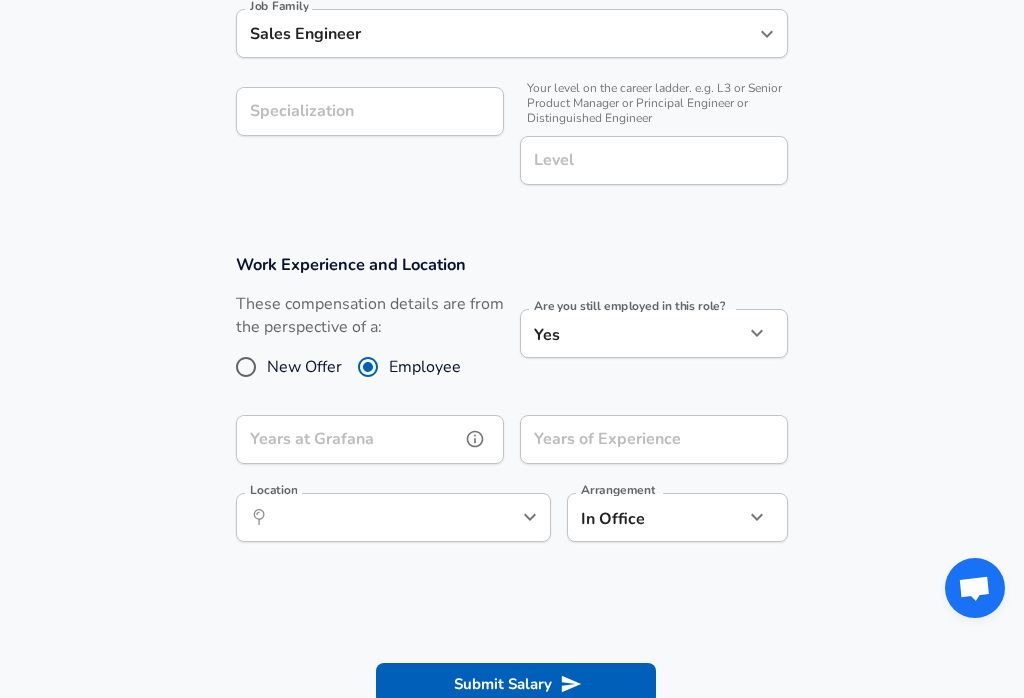 click on "Years at Grafana" at bounding box center [348, 439] 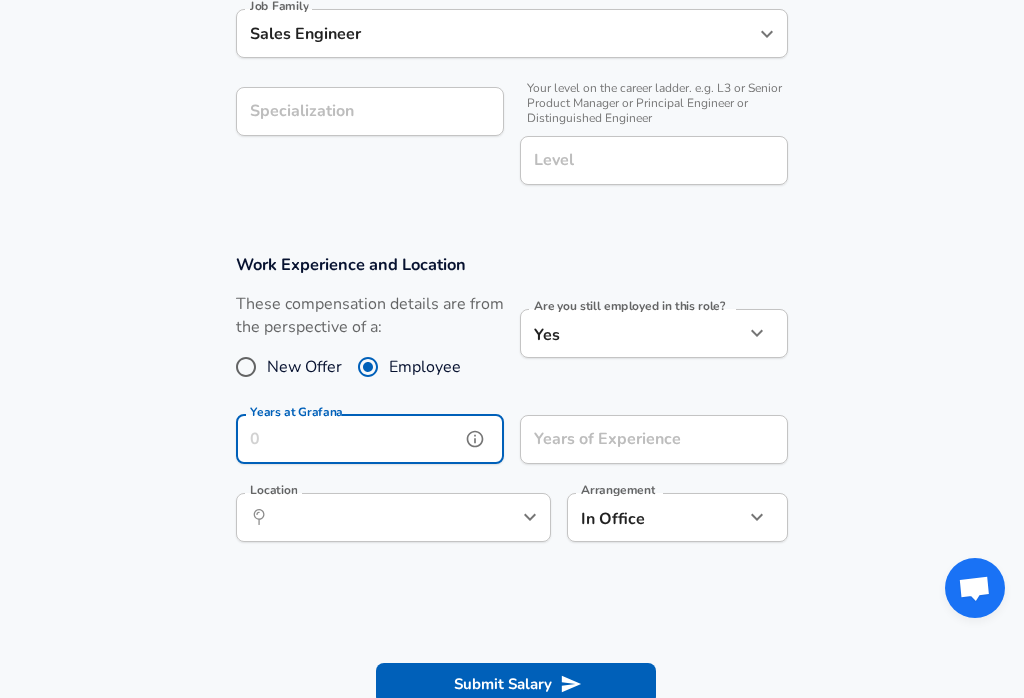 scroll, scrollTop: 728, scrollLeft: 0, axis: vertical 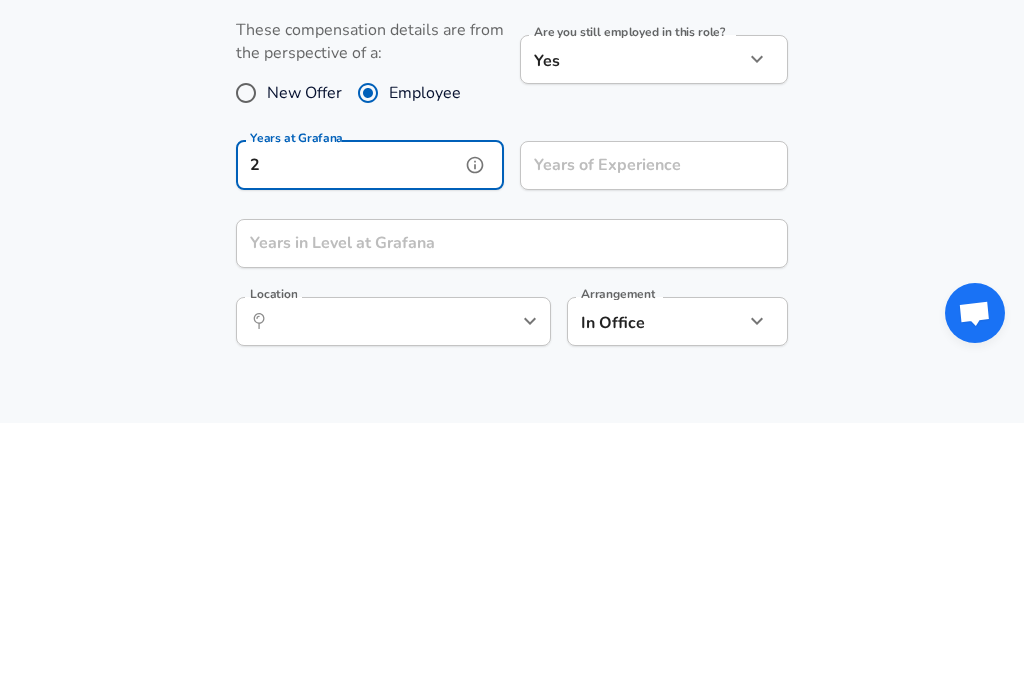 type on "2" 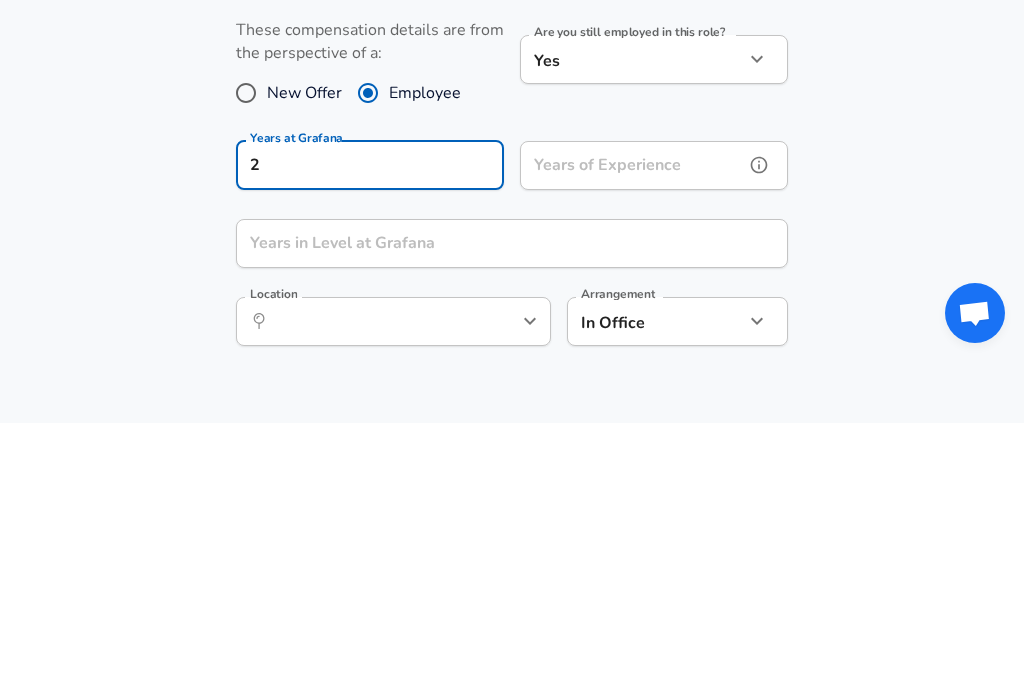 click on "Years of Experience" at bounding box center [632, 440] 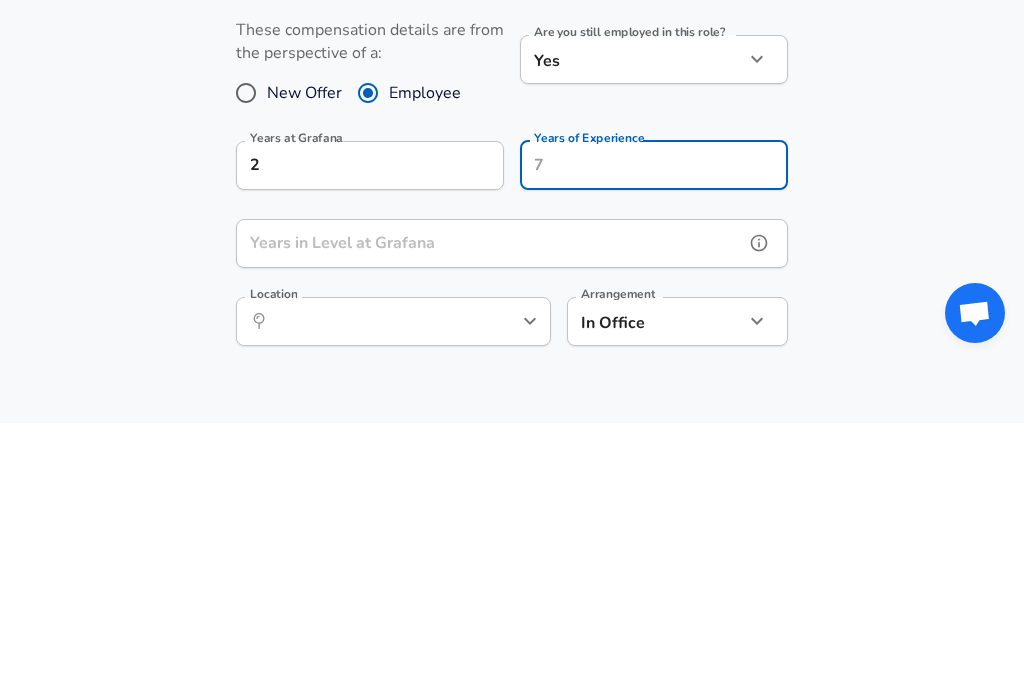 click on "Years in Level at Grafana" at bounding box center [490, 518] 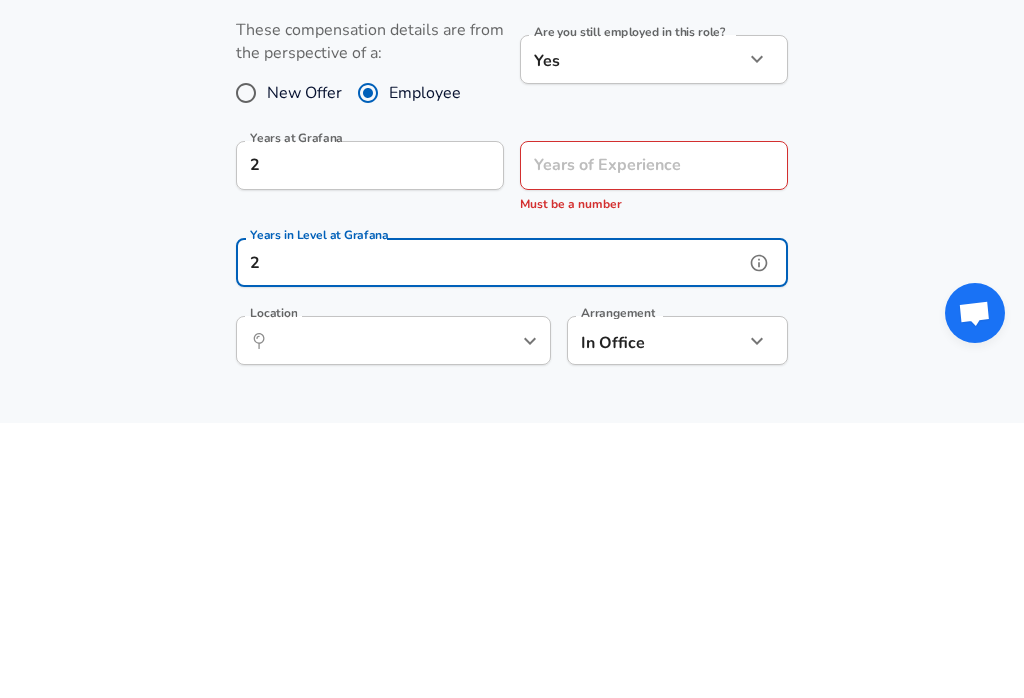 type on "2" 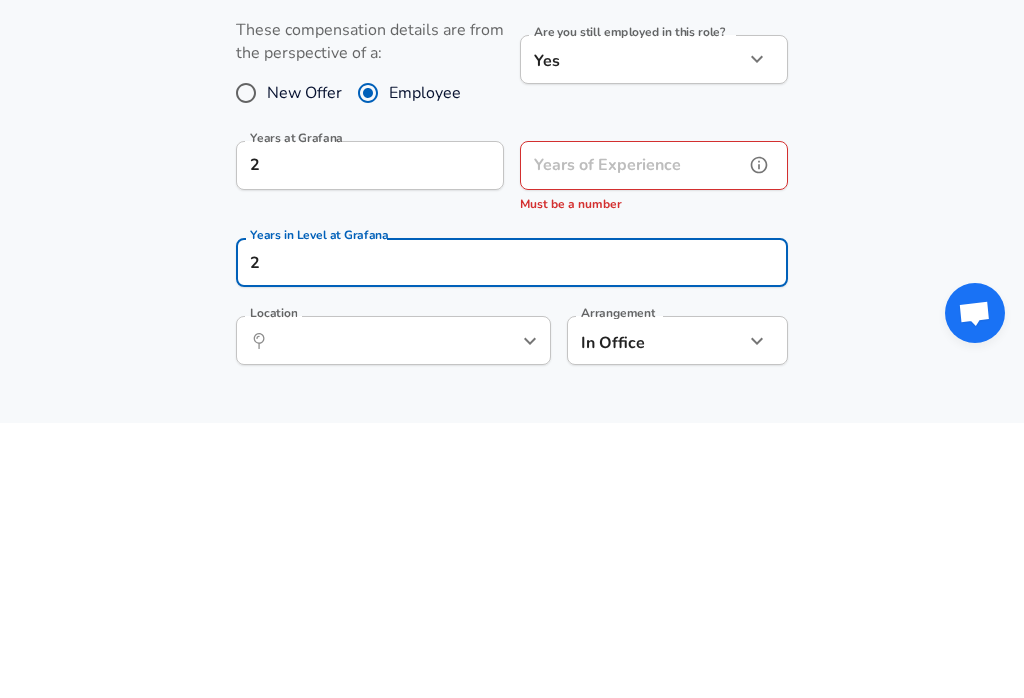 click on "Years of Experience" at bounding box center (632, 440) 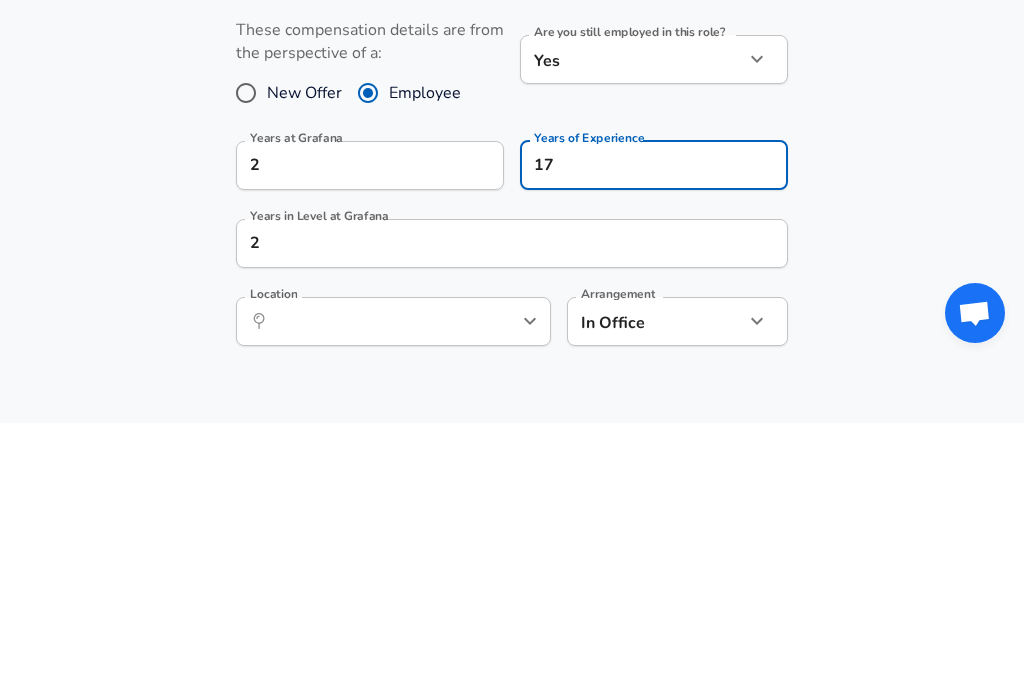 scroll, scrollTop: 1004, scrollLeft: 0, axis: vertical 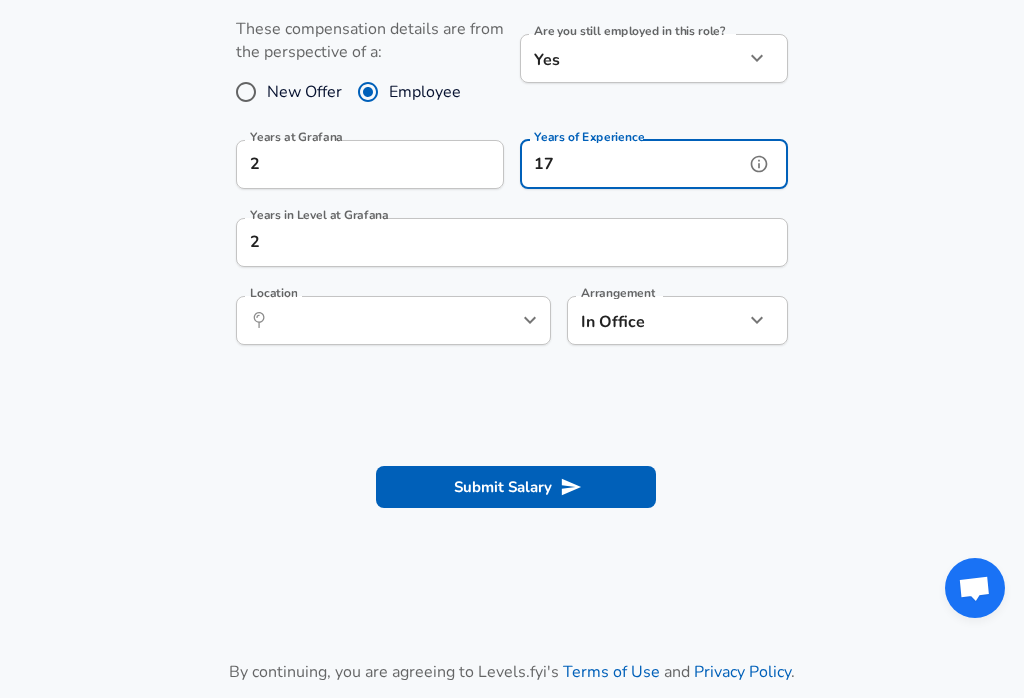 type on "17" 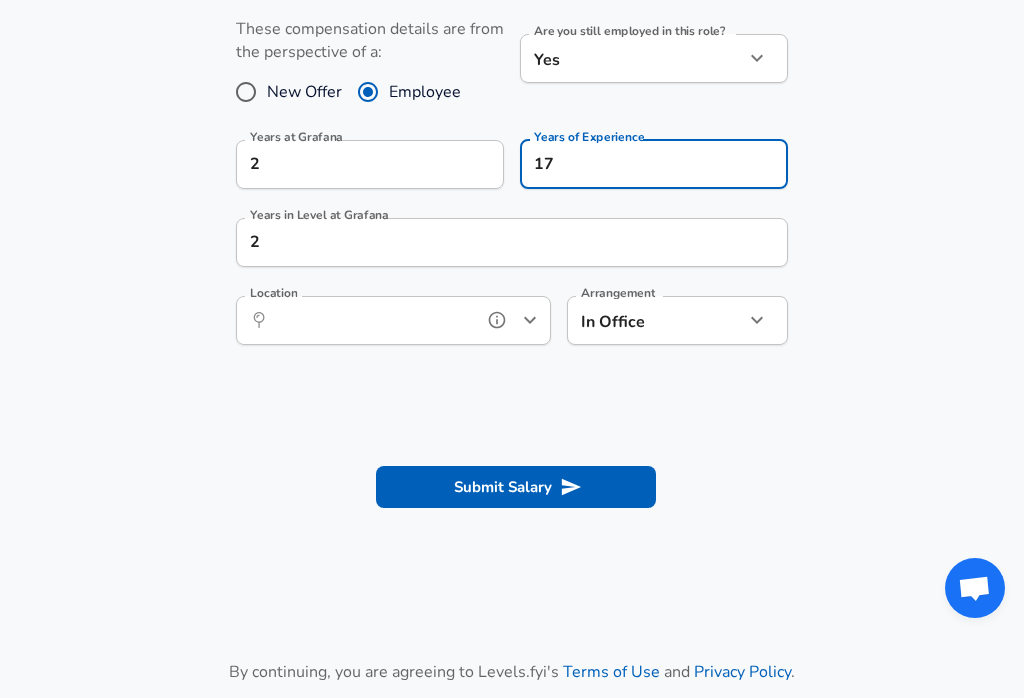 click on "Location" at bounding box center (371, 320) 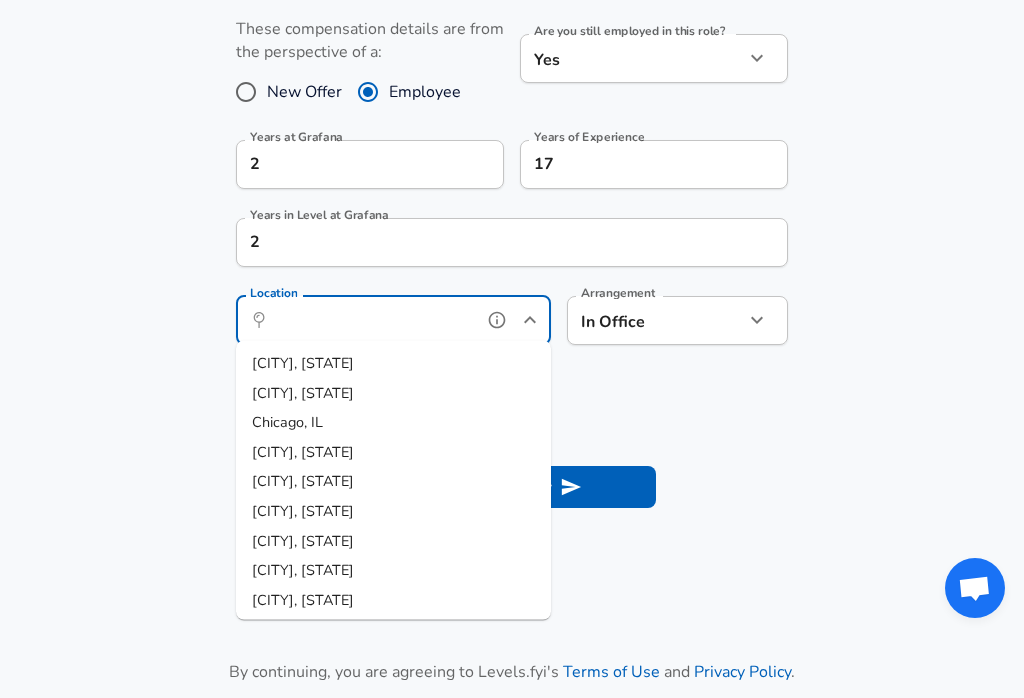 scroll, scrollTop: 1003, scrollLeft: 0, axis: vertical 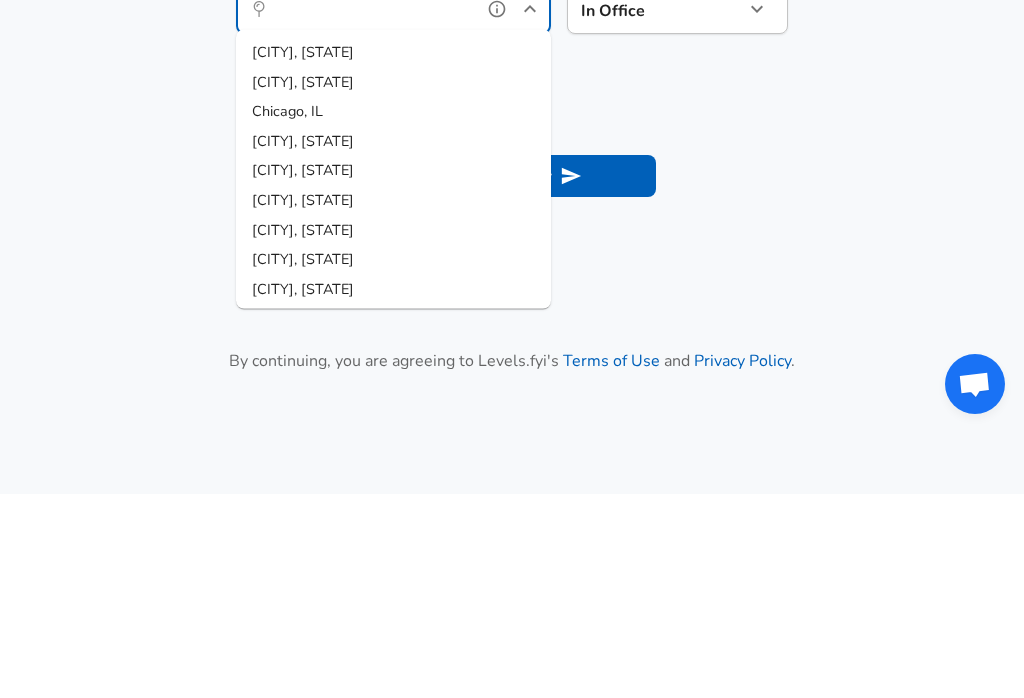 click on "[CITY], [STATE]" at bounding box center (393, 405) 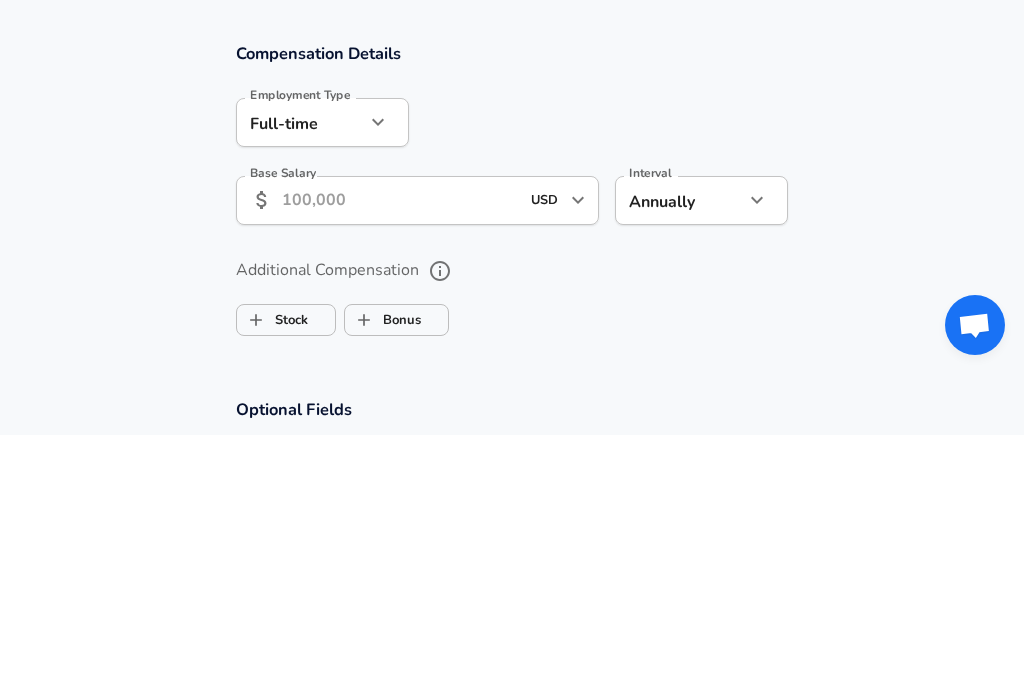 click on "Base Salary" at bounding box center [400, 463] 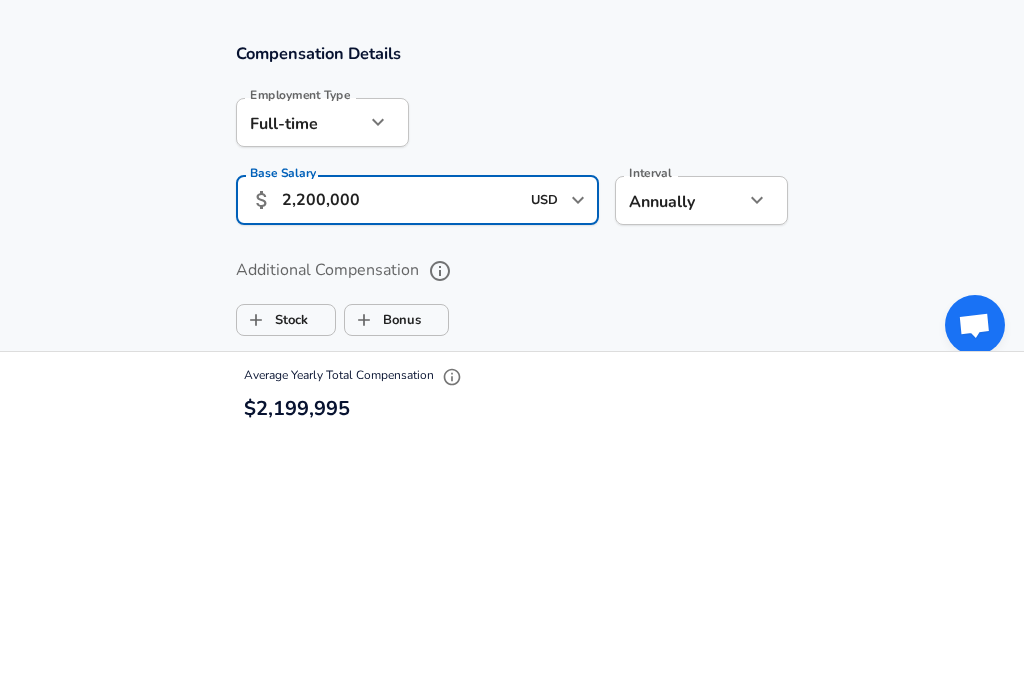 type on "220,000" 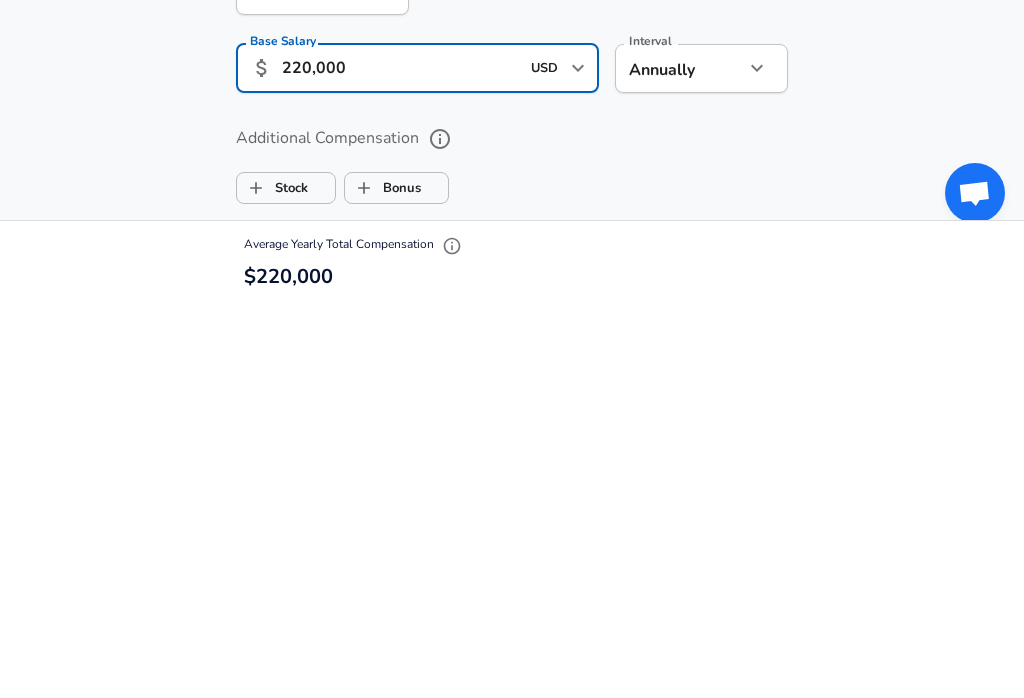 click on "Bonus" at bounding box center [383, 583] 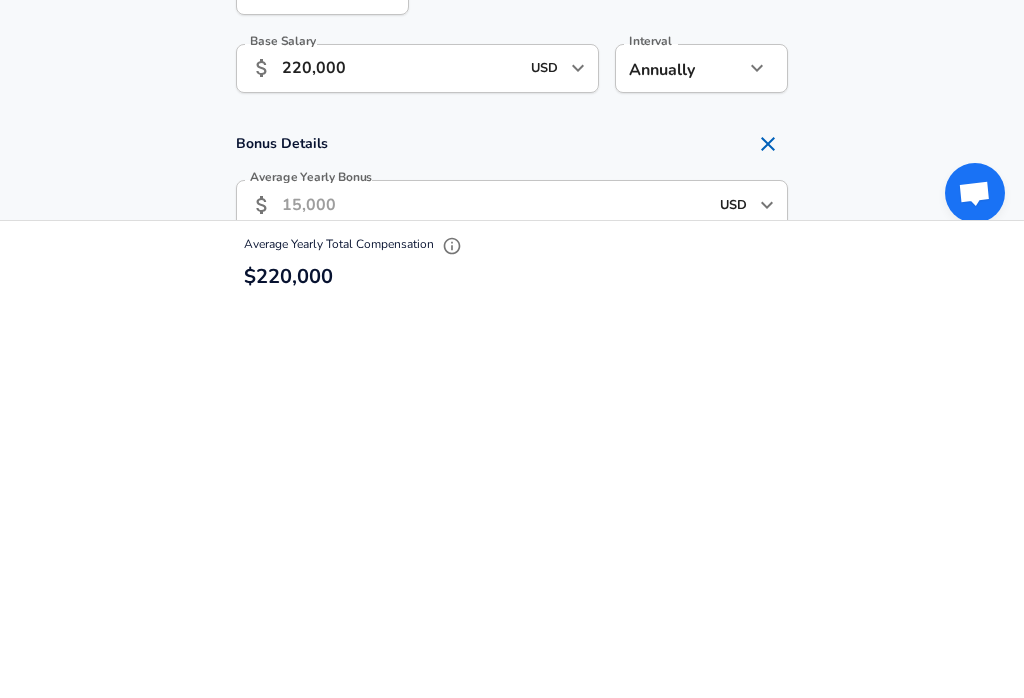 scroll, scrollTop: 1506, scrollLeft: 0, axis: vertical 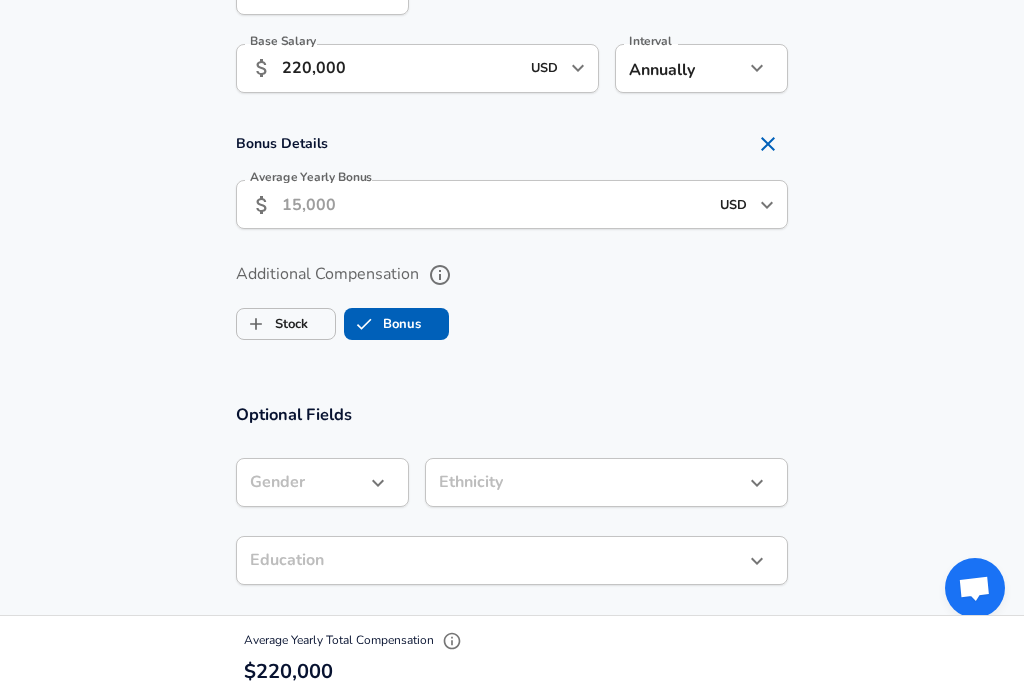 click on "Average Yearly Bonus" at bounding box center (495, 204) 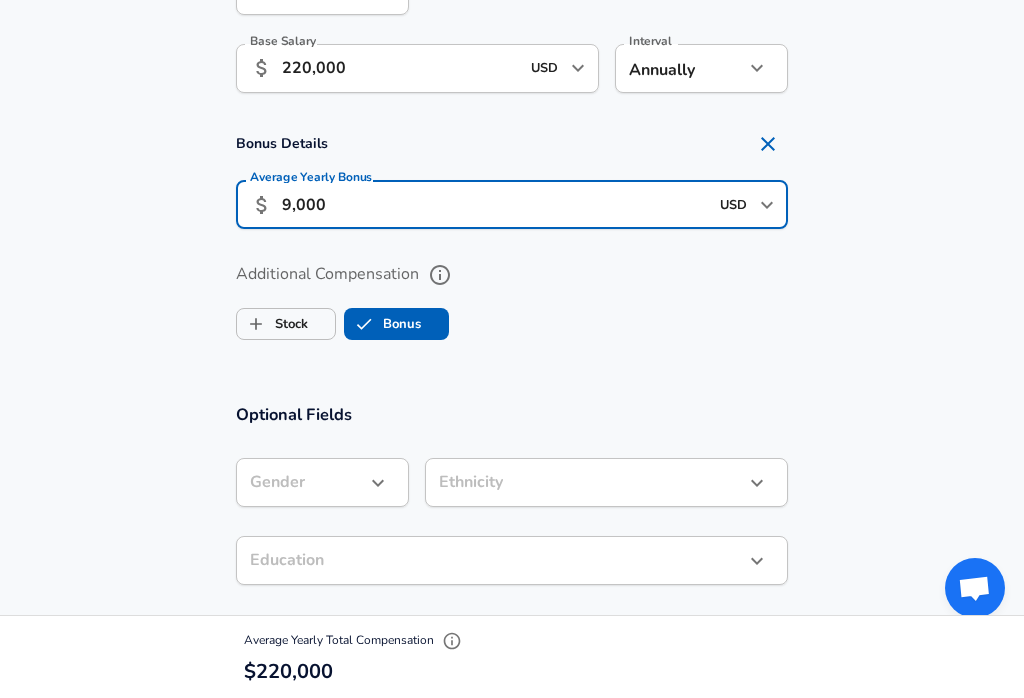 type on "90,000" 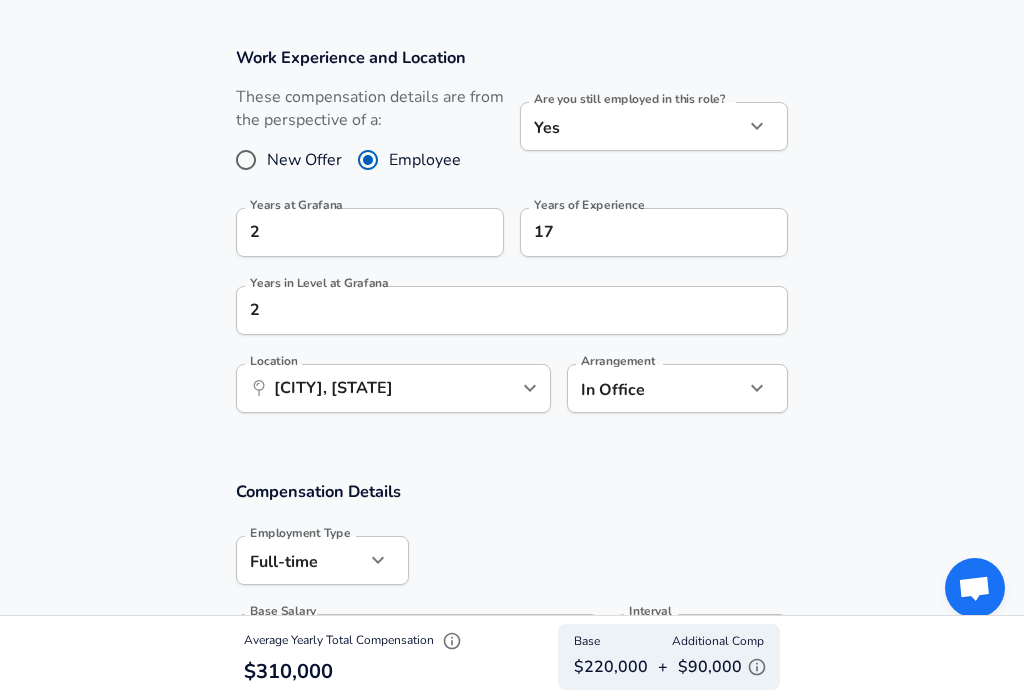 scroll, scrollTop: 935, scrollLeft: 0, axis: vertical 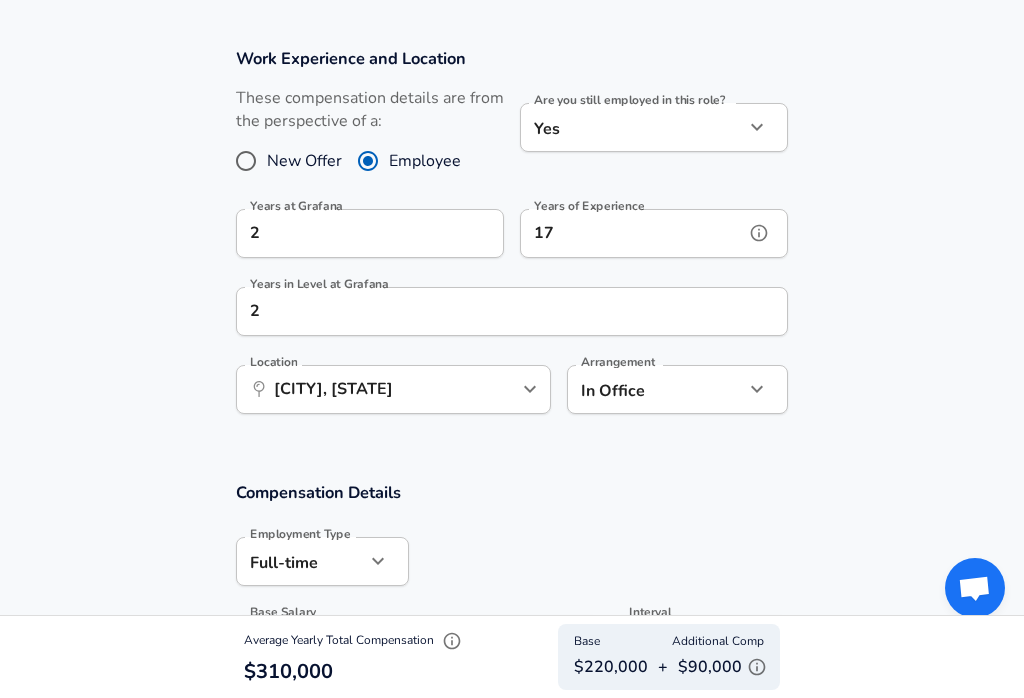 click on "17" at bounding box center [632, 233] 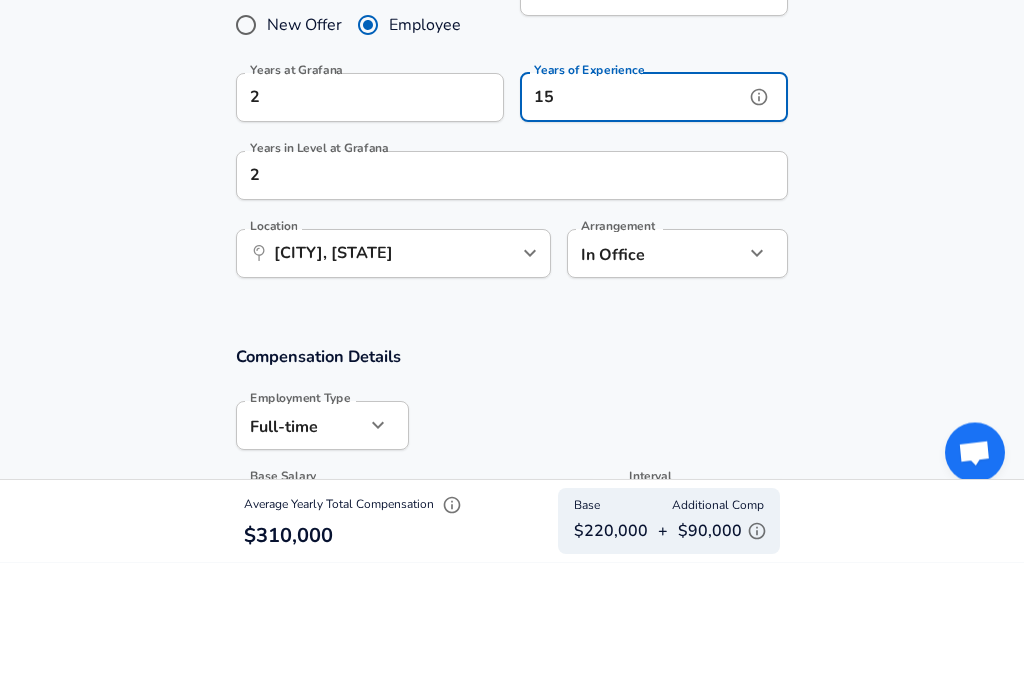 type on "15" 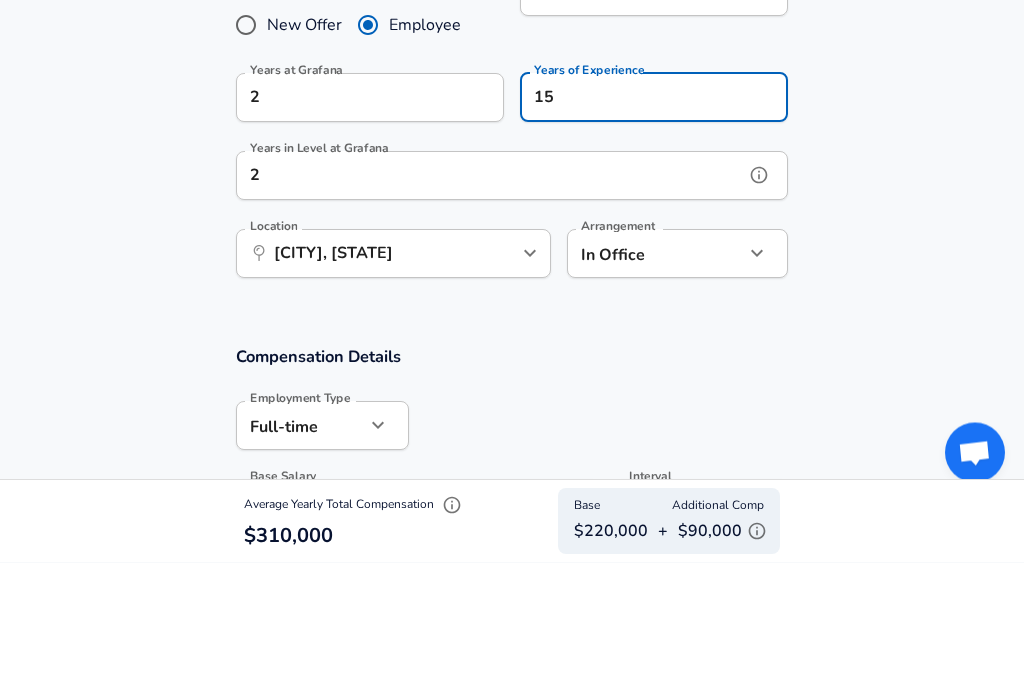click on "2" at bounding box center (490, 311) 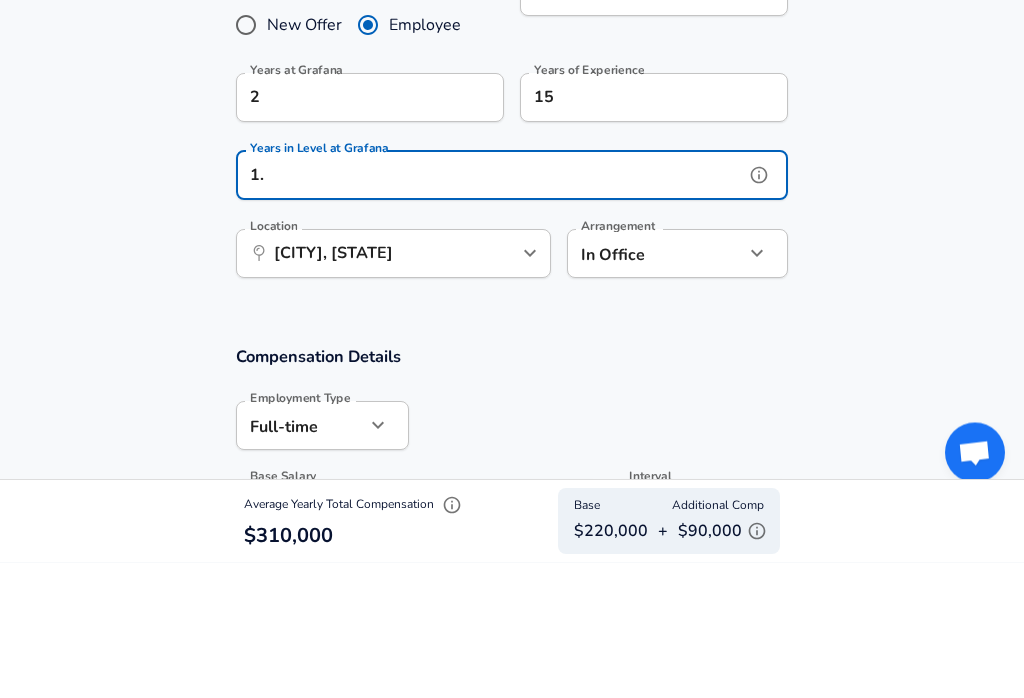 type on "1" 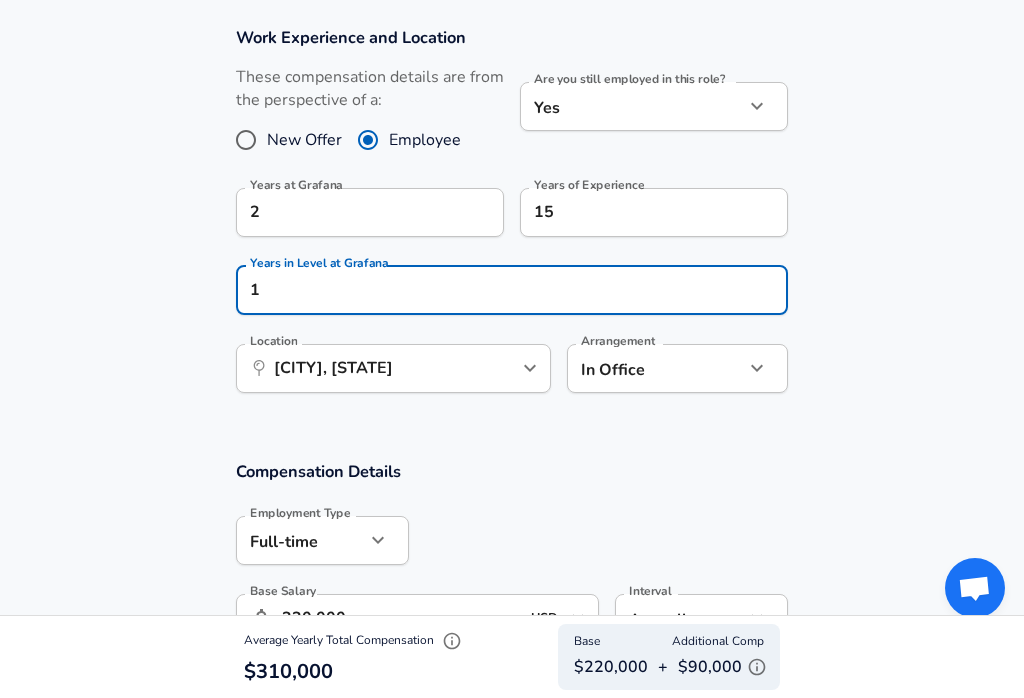 scroll, scrollTop: 1002, scrollLeft: 0, axis: vertical 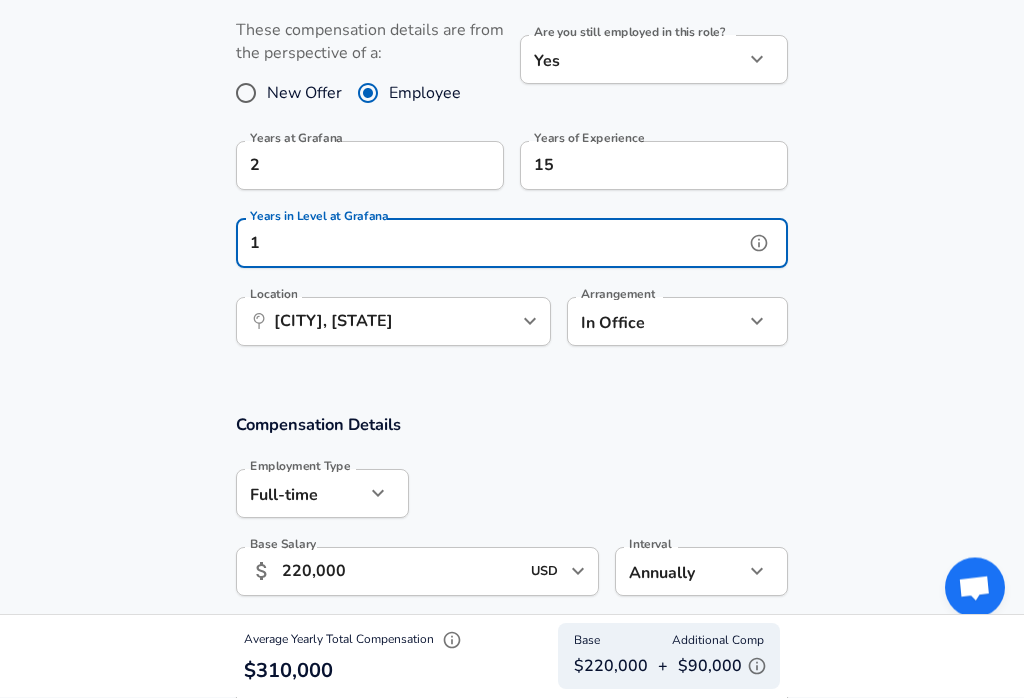 click at bounding box center (497, 322) 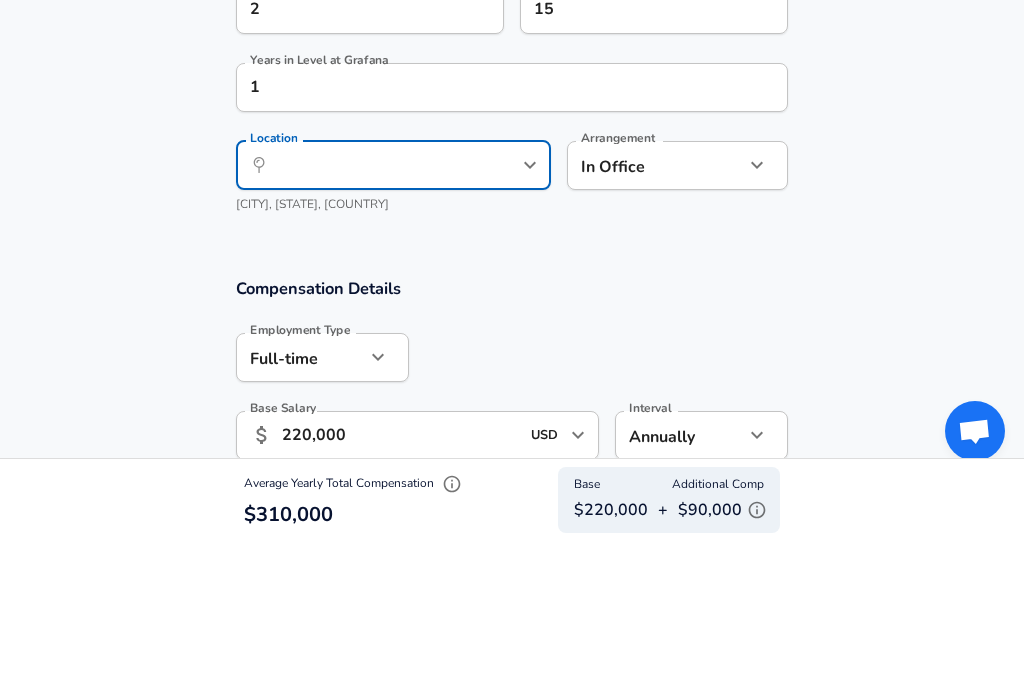 scroll, scrollTop: 1160, scrollLeft: 0, axis: vertical 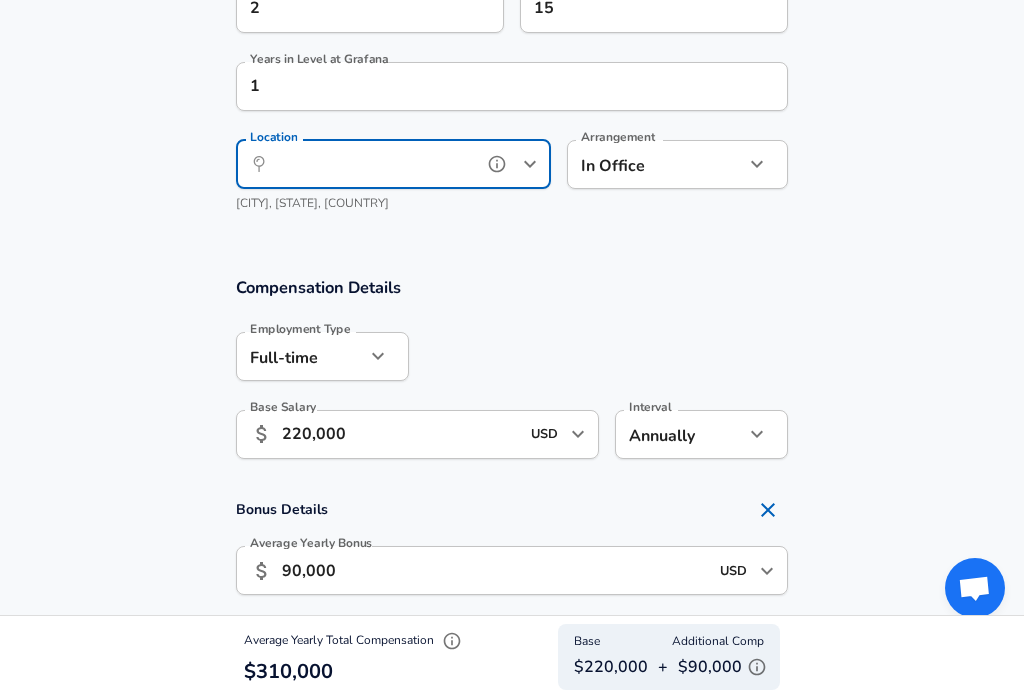 click 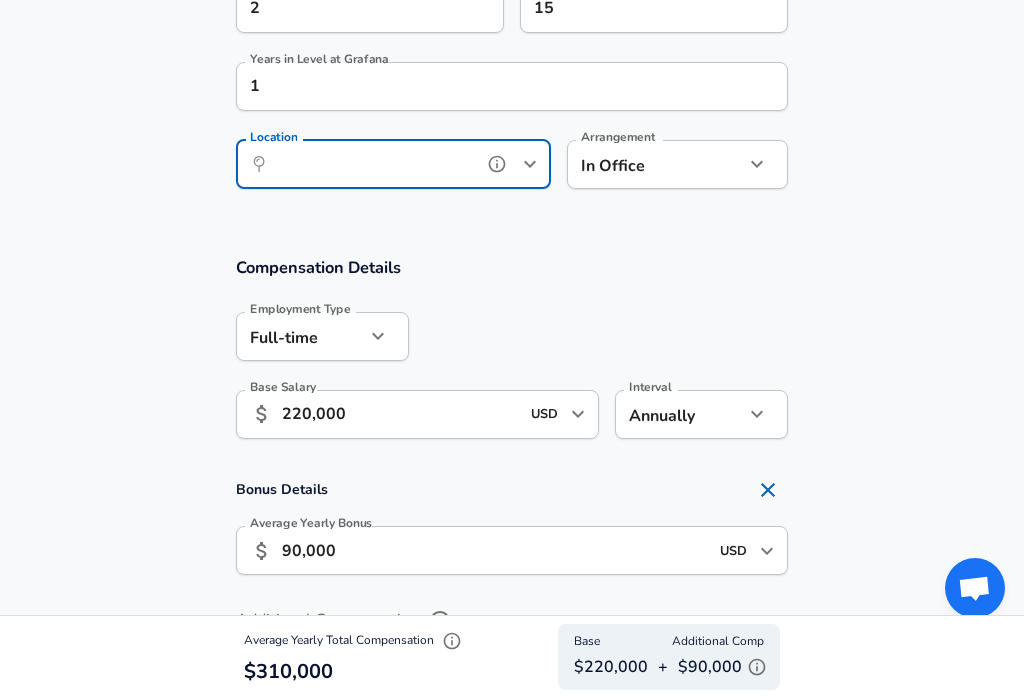 scroll, scrollTop: 1159, scrollLeft: 0, axis: vertical 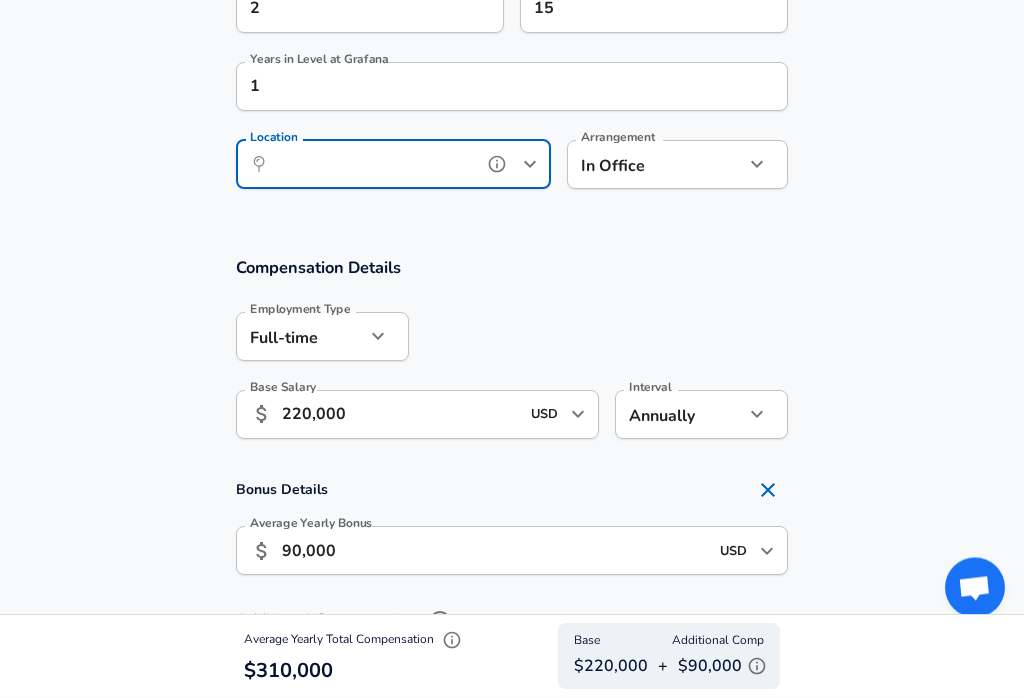 click 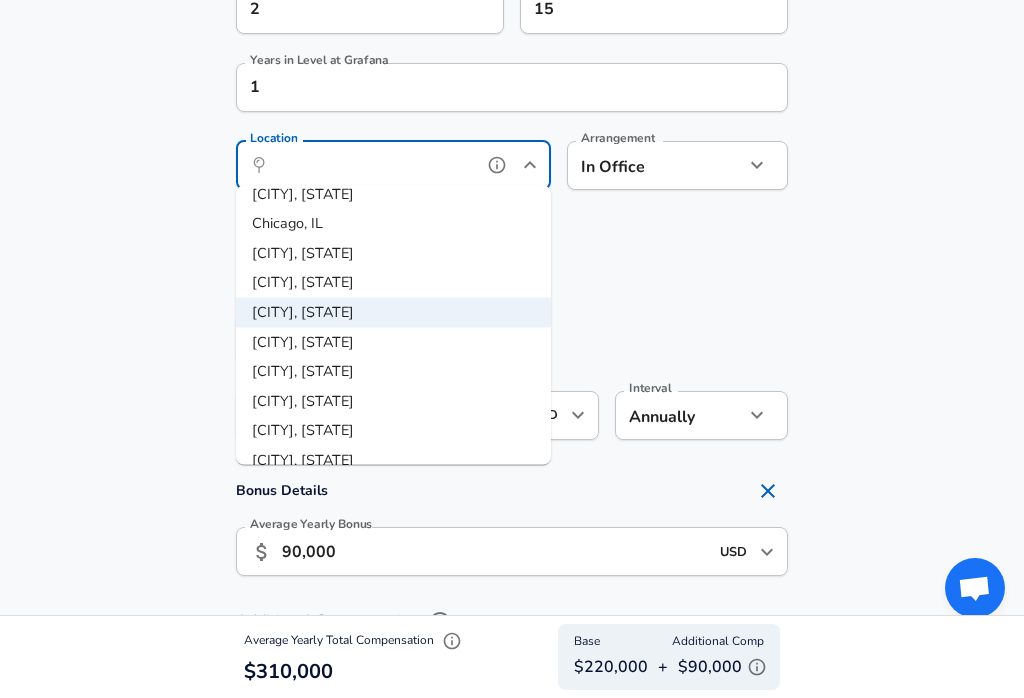 scroll, scrollTop: 43, scrollLeft: 0, axis: vertical 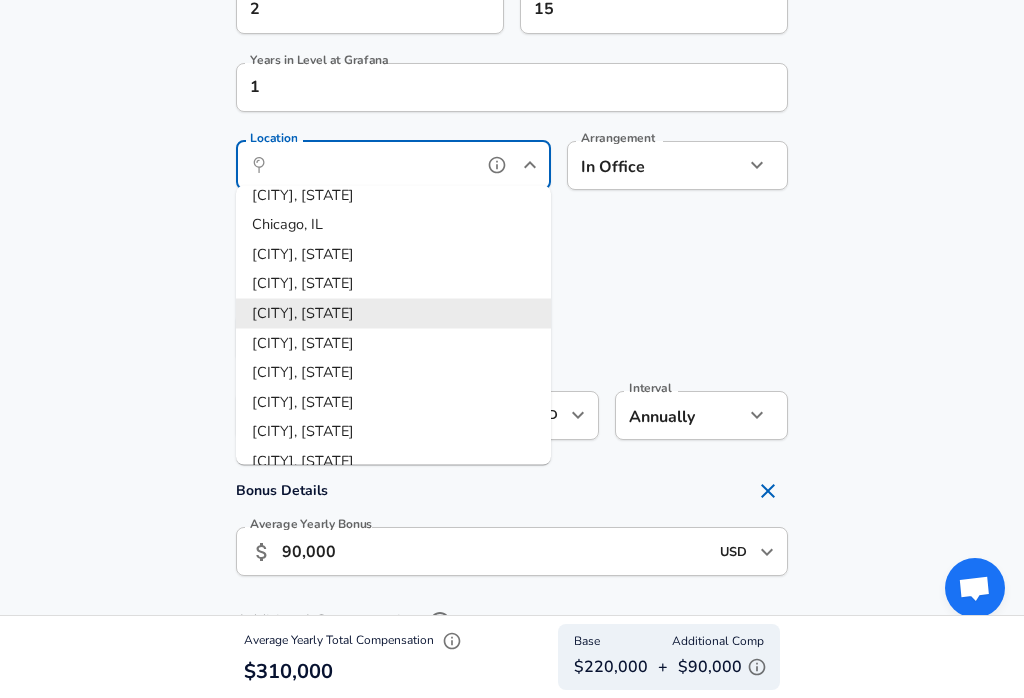 click on "[CITY], [STATE]" at bounding box center [393, 314] 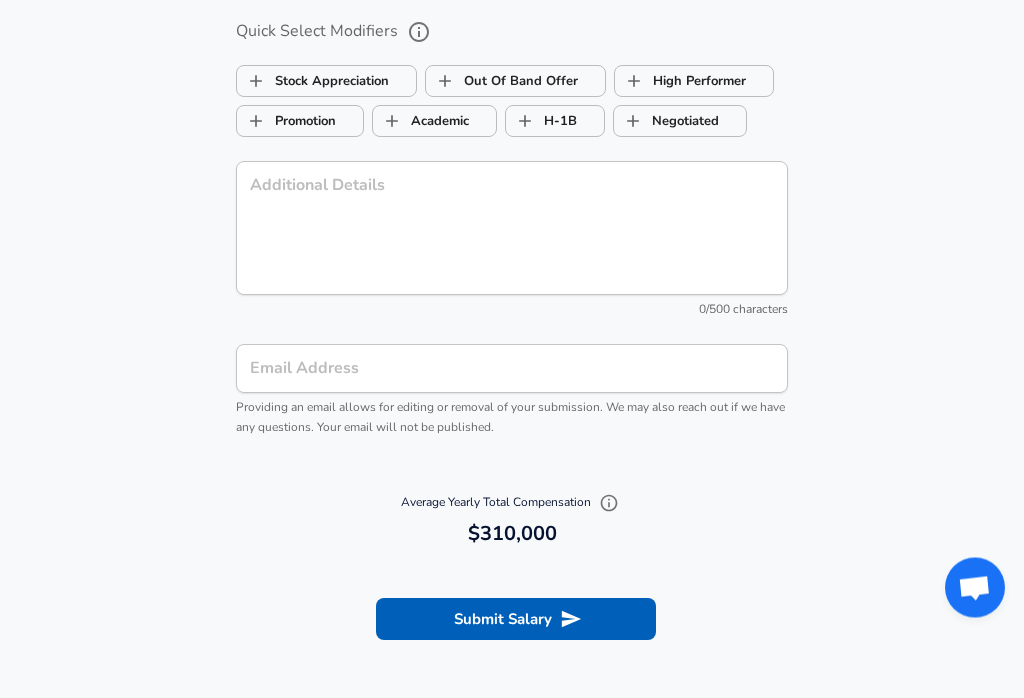 scroll, scrollTop: 2135, scrollLeft: 0, axis: vertical 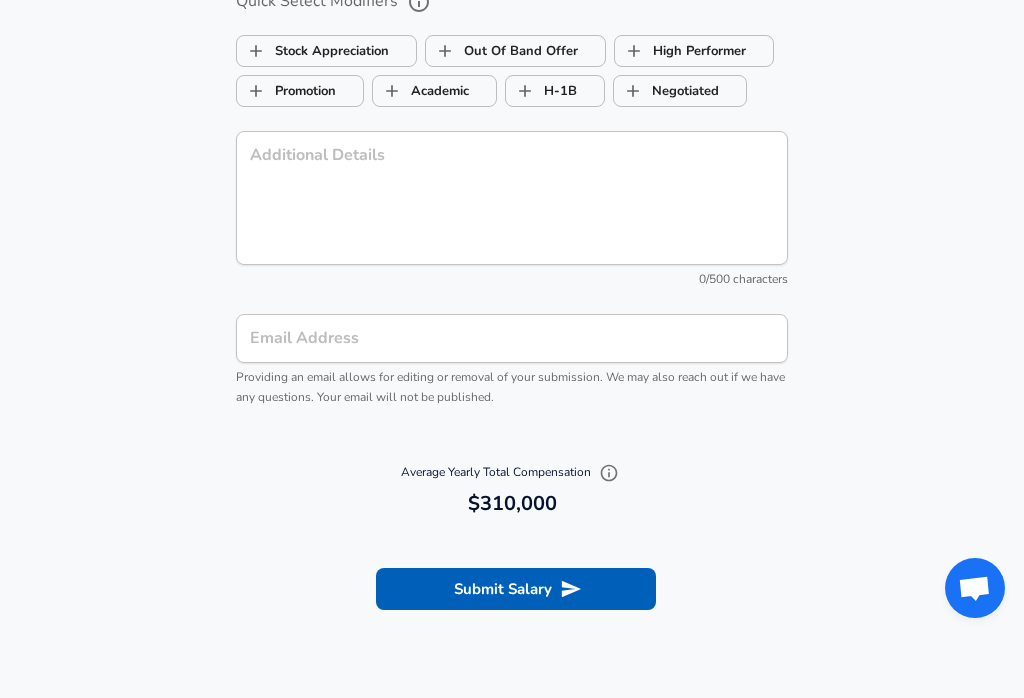 click on "Email Address" at bounding box center [512, 338] 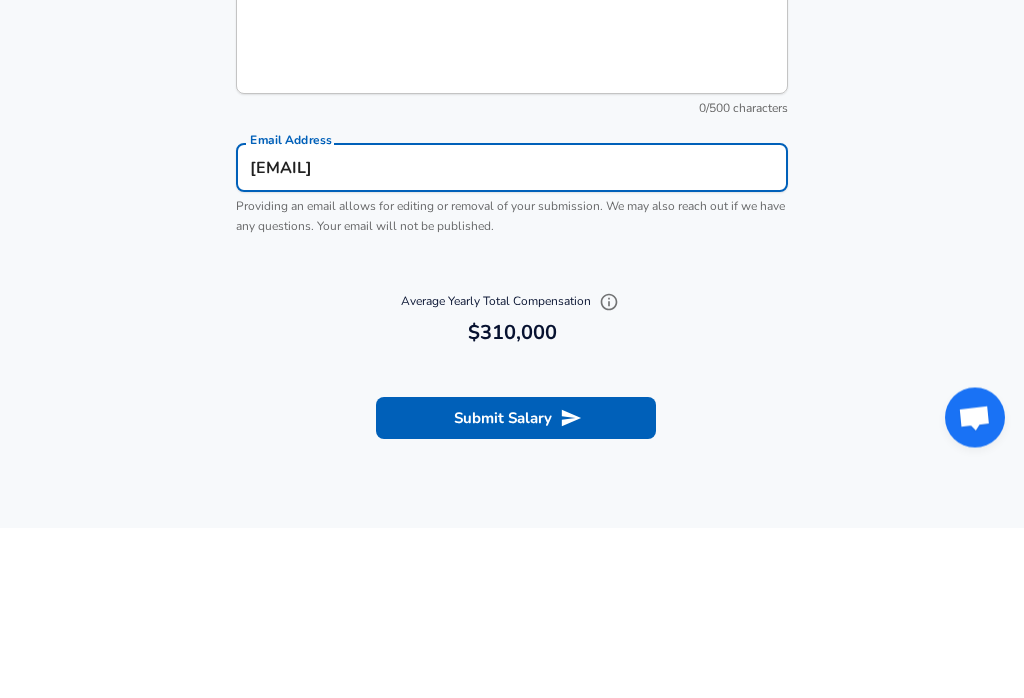 scroll, scrollTop: 2306, scrollLeft: 0, axis: vertical 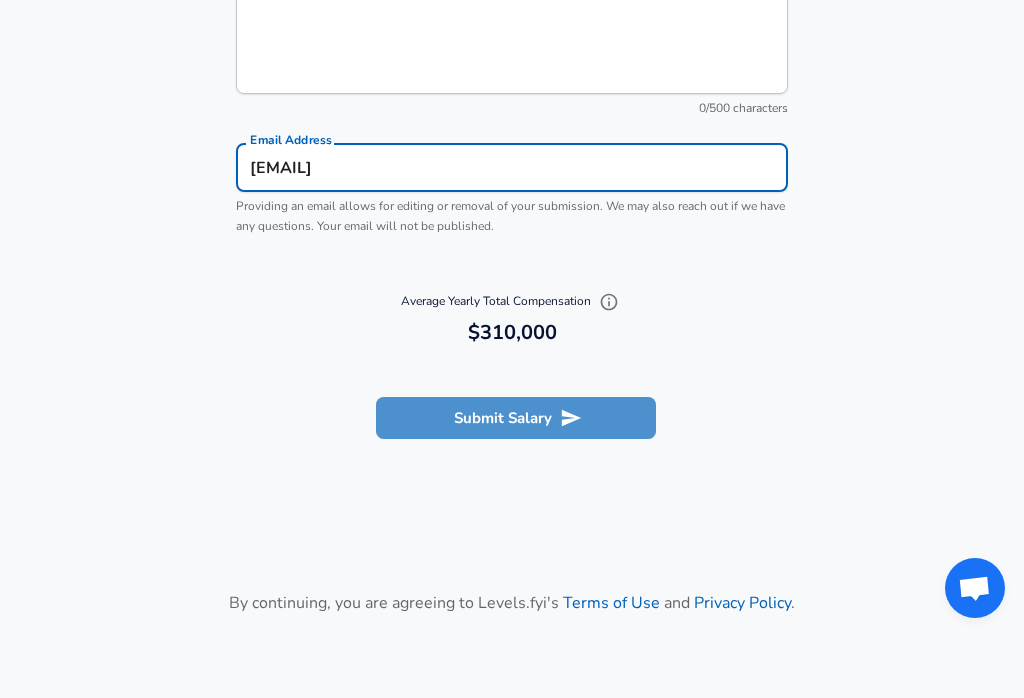 type on "[EMAIL]" 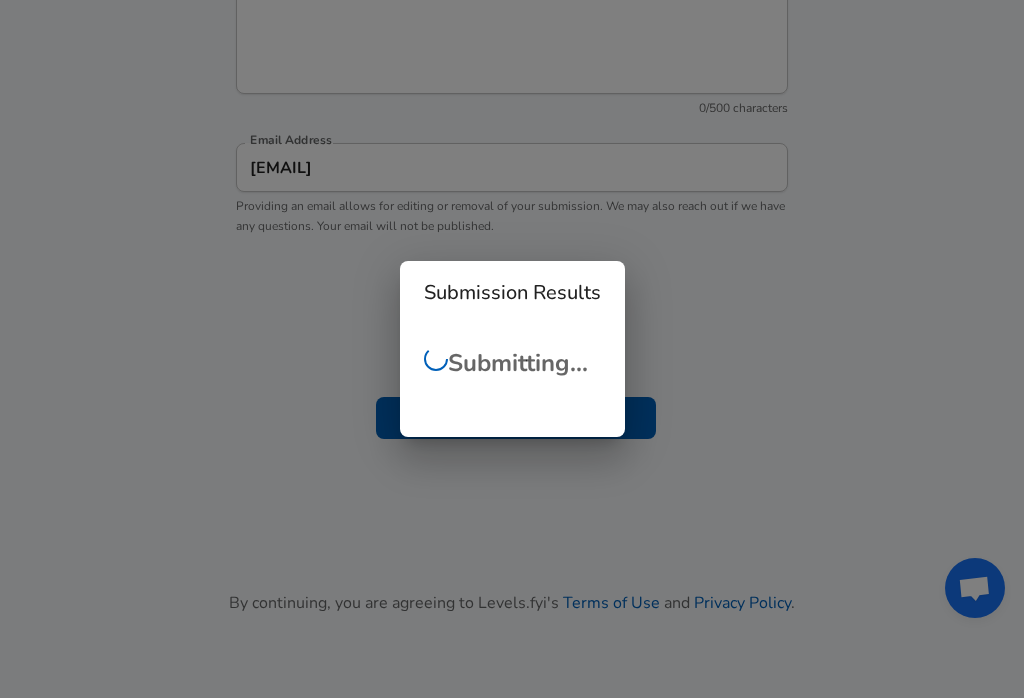 checkbox on "false" 